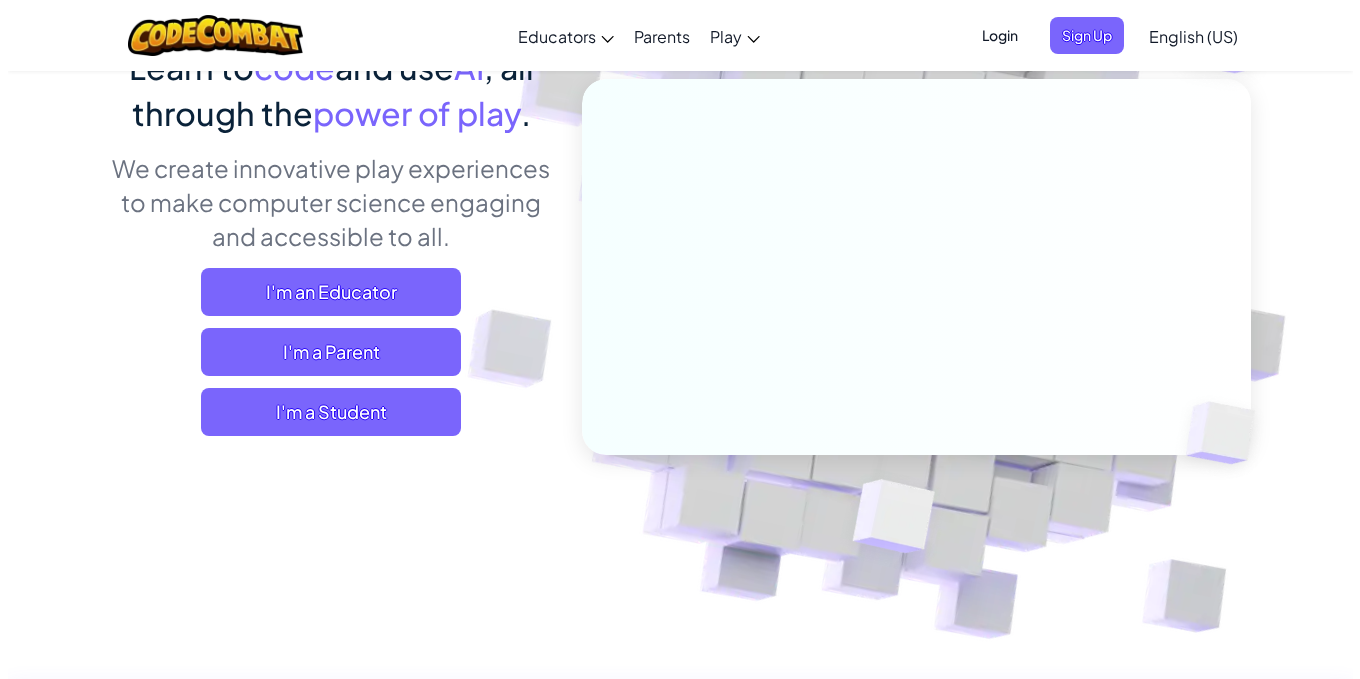 scroll, scrollTop: 300, scrollLeft: 0, axis: vertical 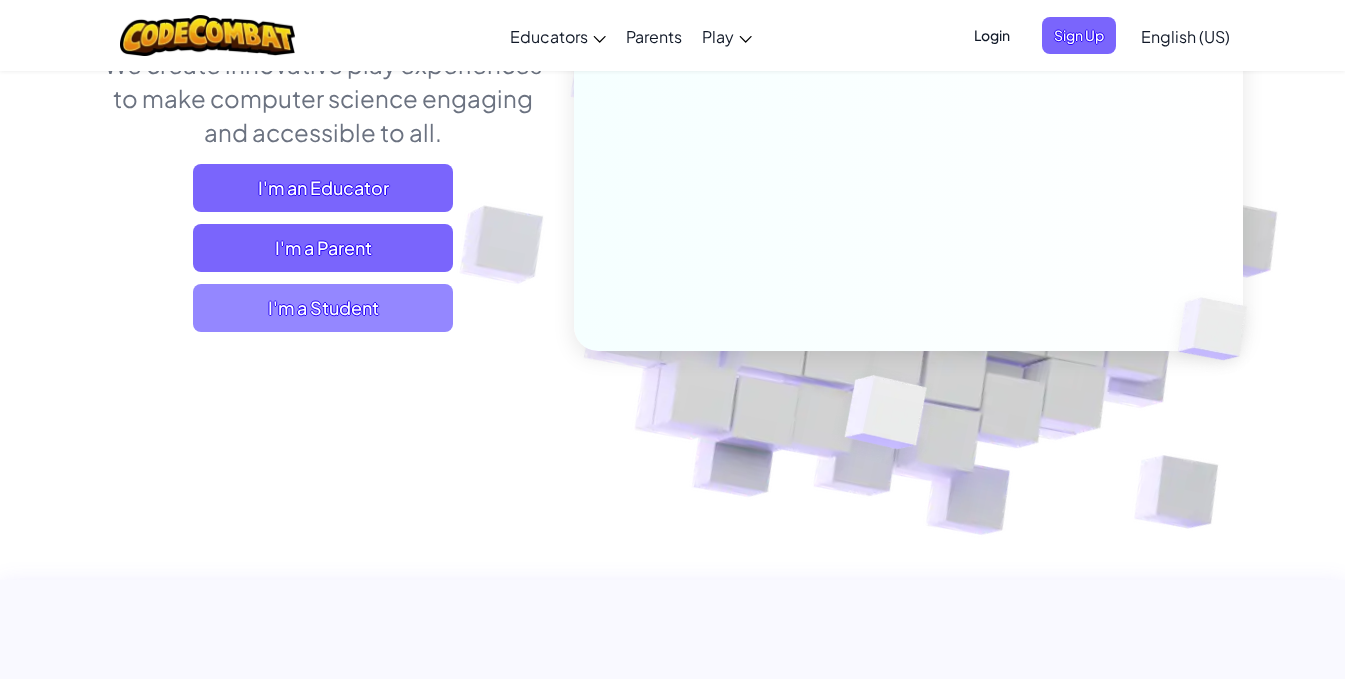 click on "I'm a Student" at bounding box center [323, 308] 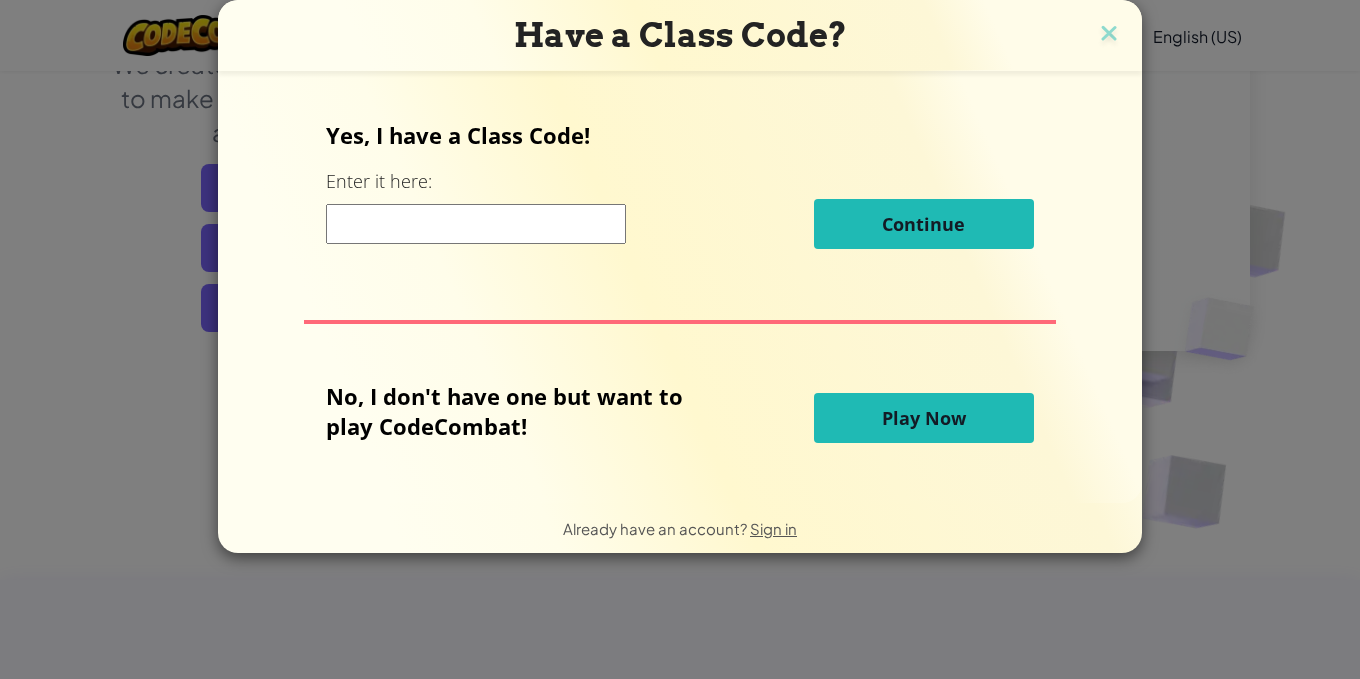 click at bounding box center (476, 224) 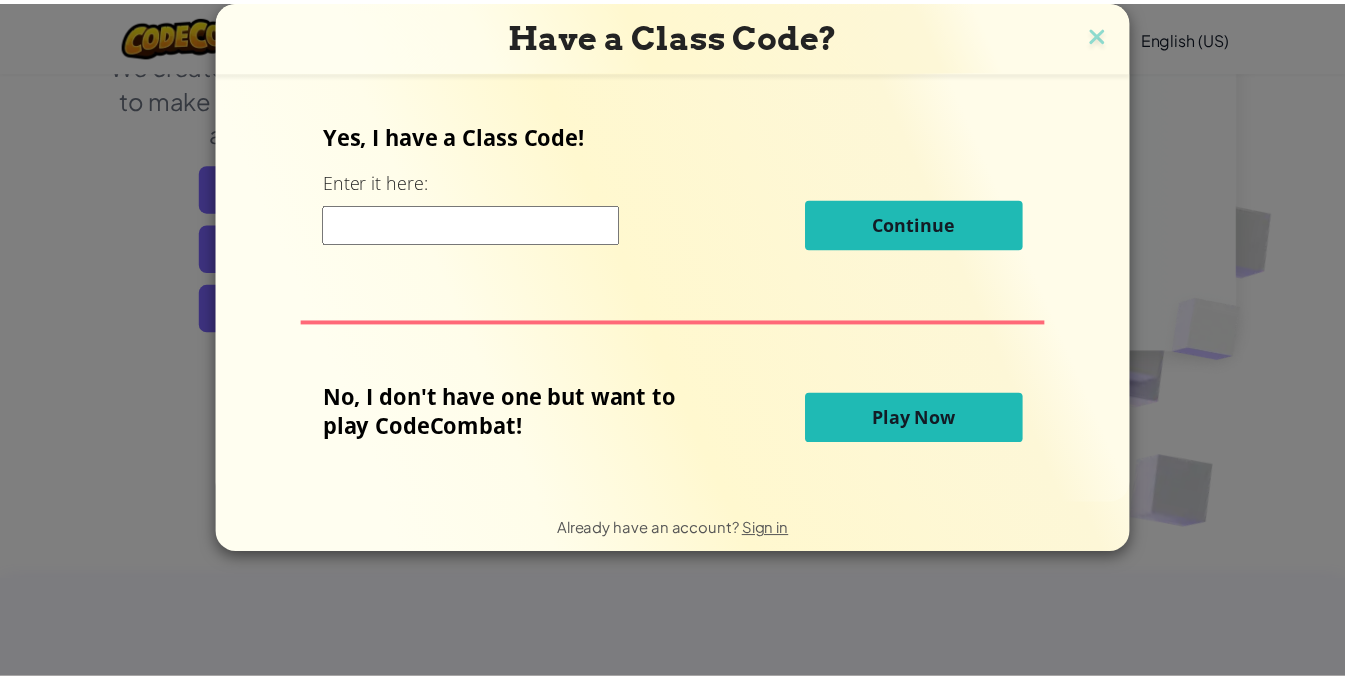 scroll, scrollTop: 0, scrollLeft: 0, axis: both 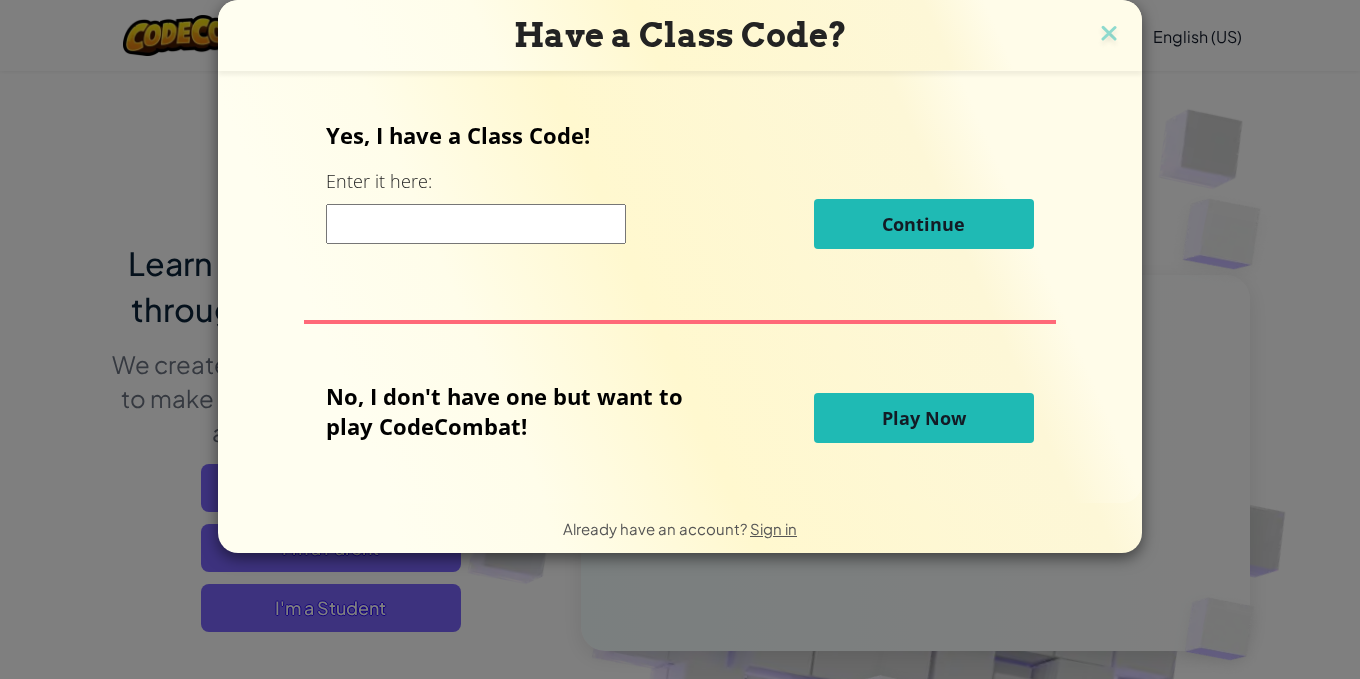 click on "Play Now" at bounding box center [924, 418] 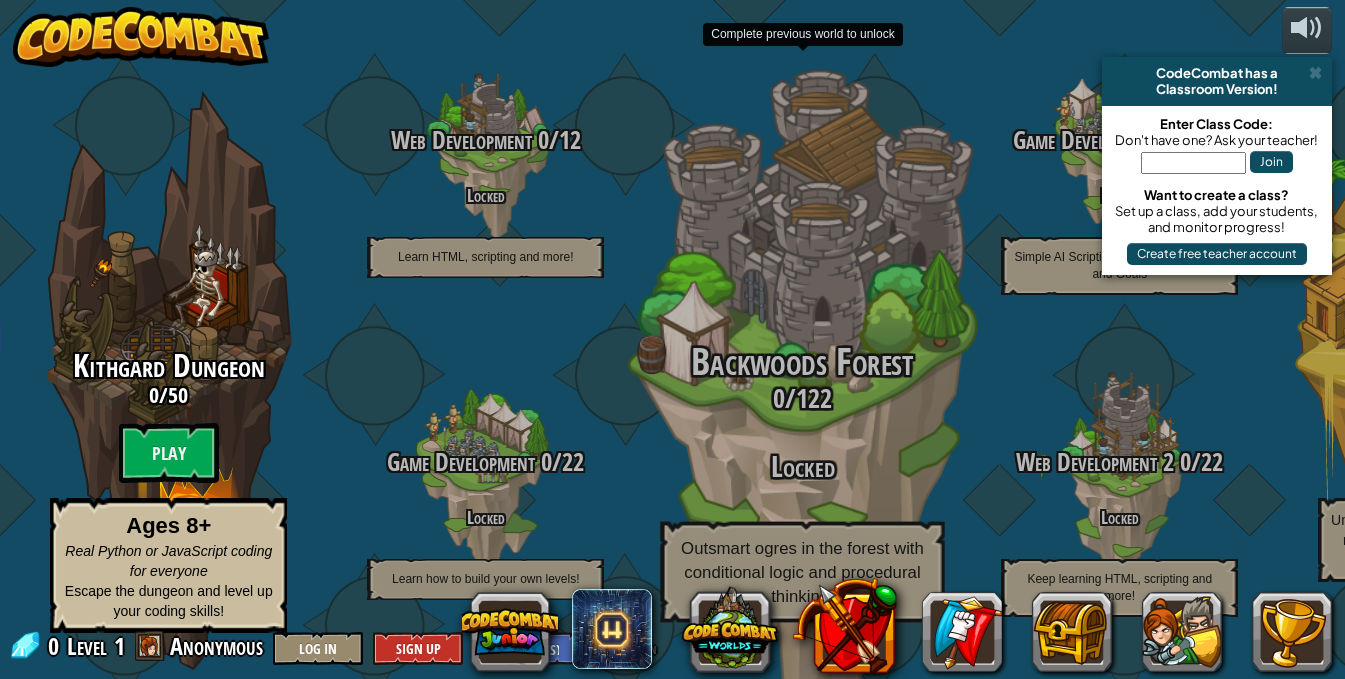 scroll, scrollTop: 1, scrollLeft: 0, axis: vertical 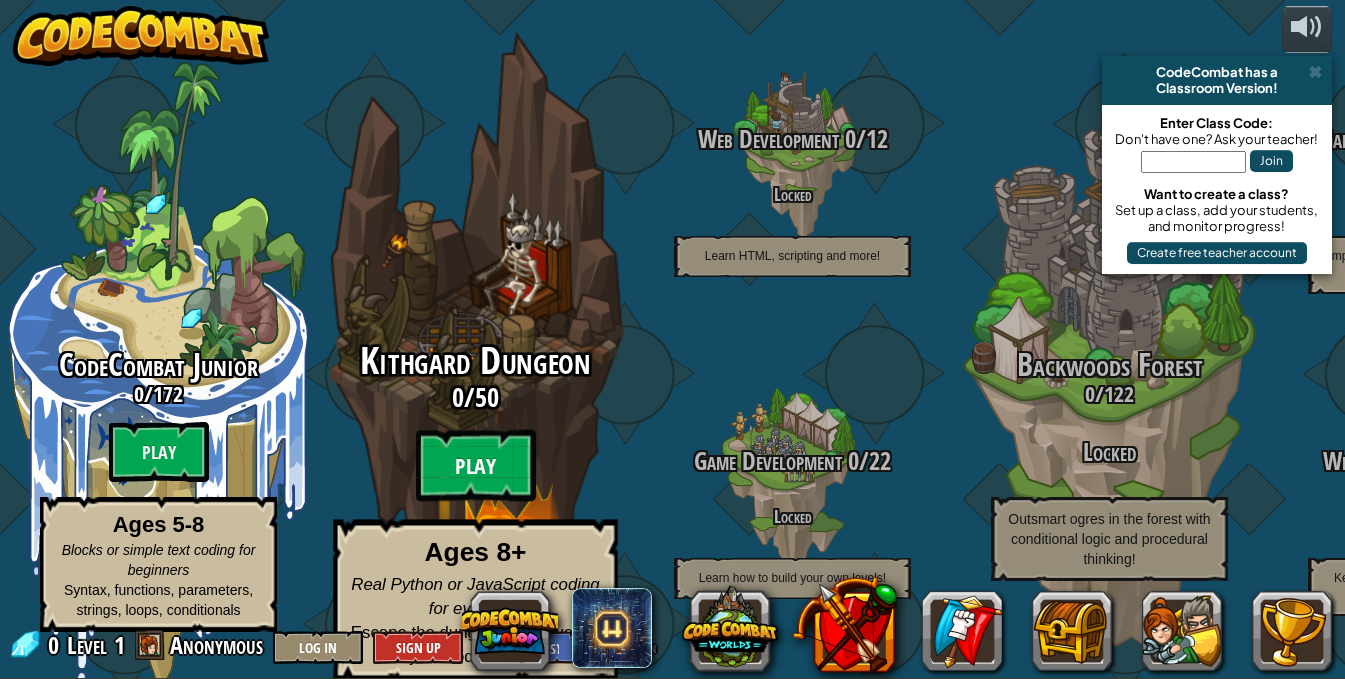 click on "Play" at bounding box center (476, 466) 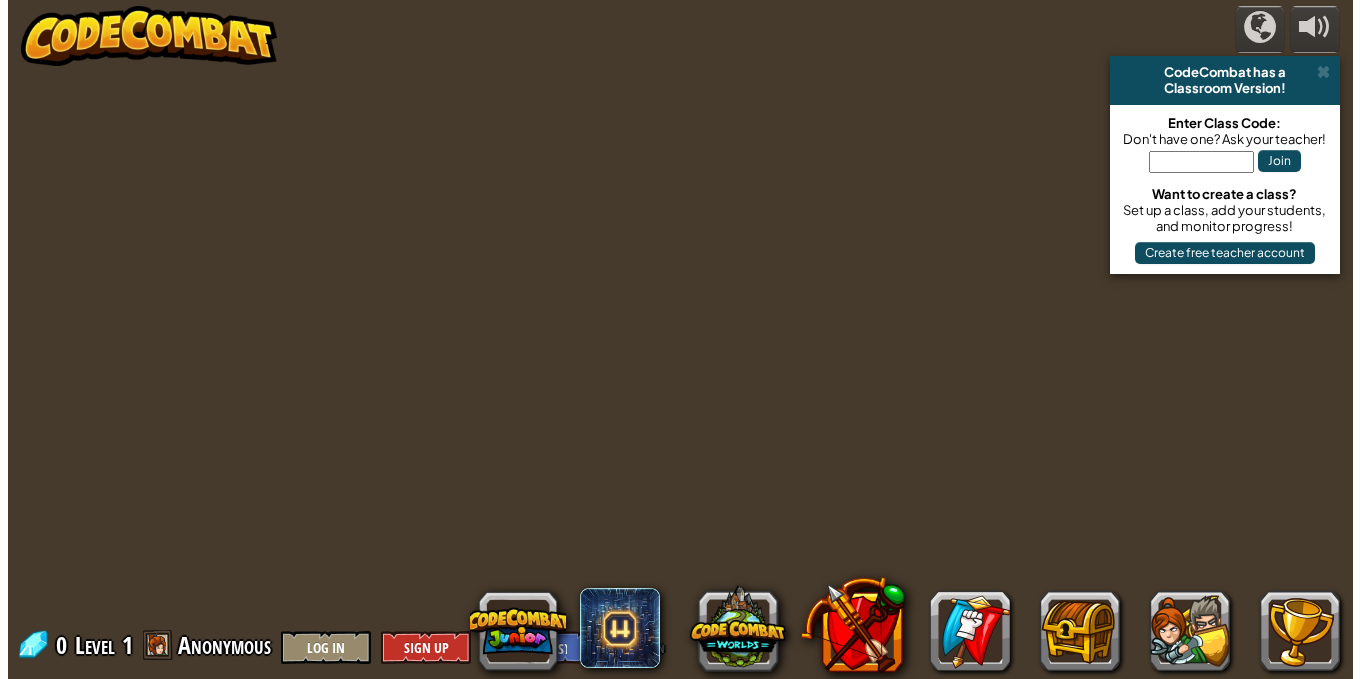 scroll, scrollTop: 0, scrollLeft: 0, axis: both 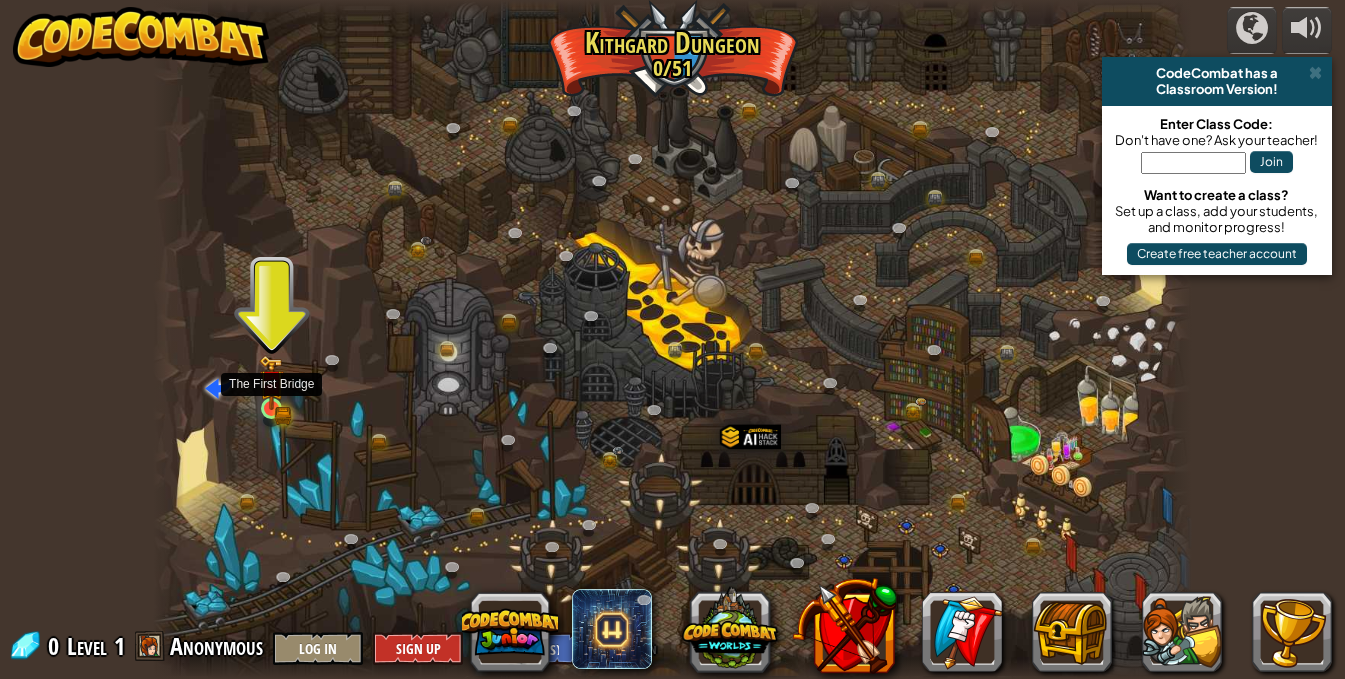 click at bounding box center (271, 383) 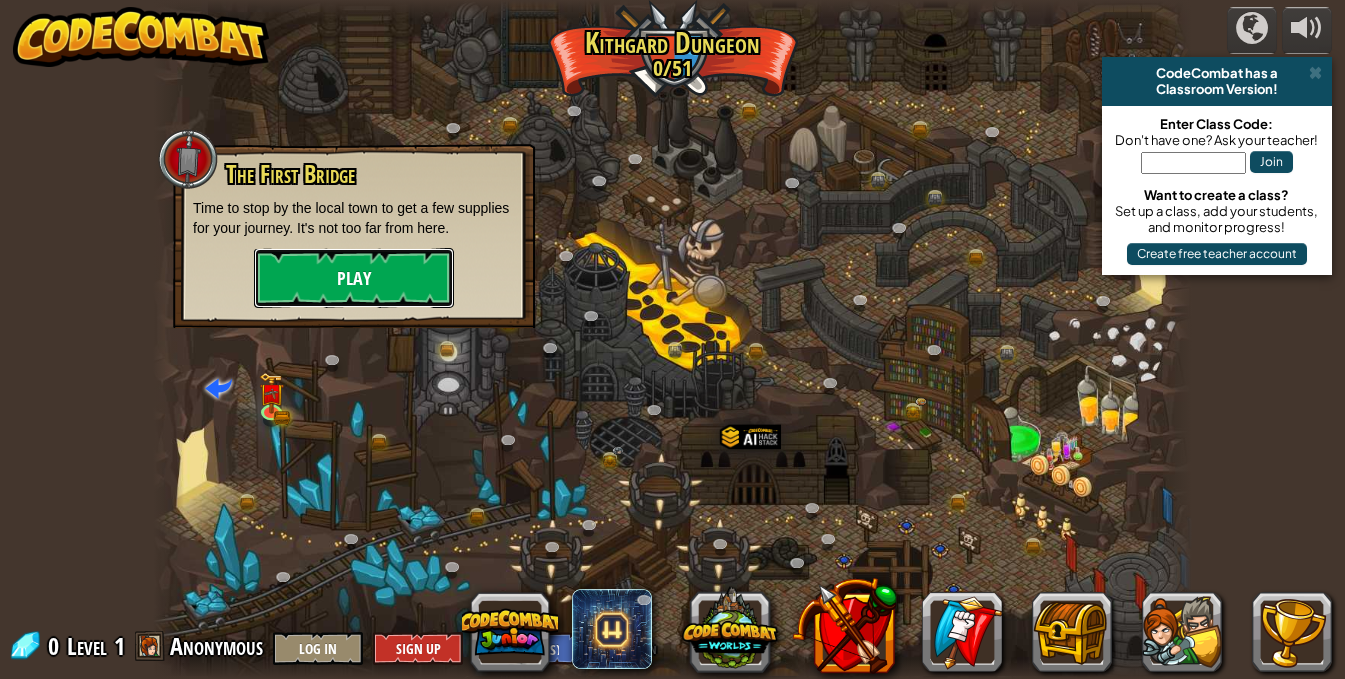 click on "Play" at bounding box center [354, 278] 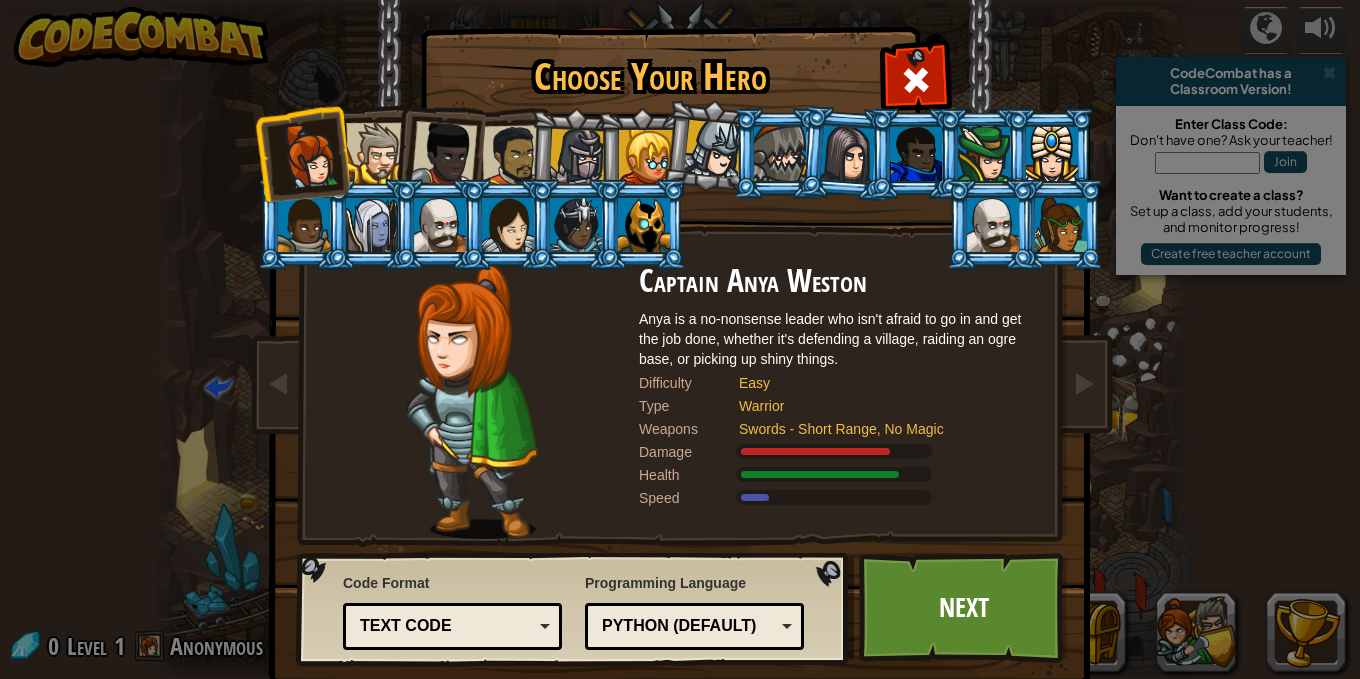 click at bounding box center [376, 153] 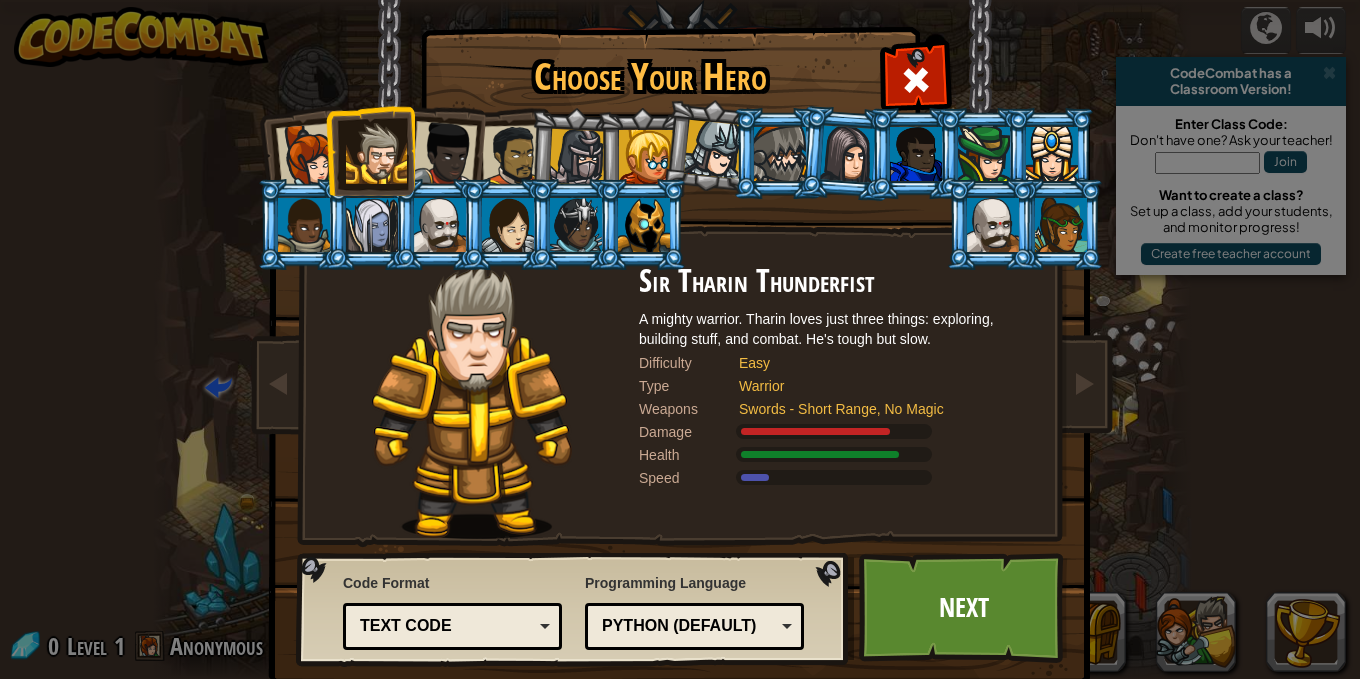 click at bounding box center (444, 154) 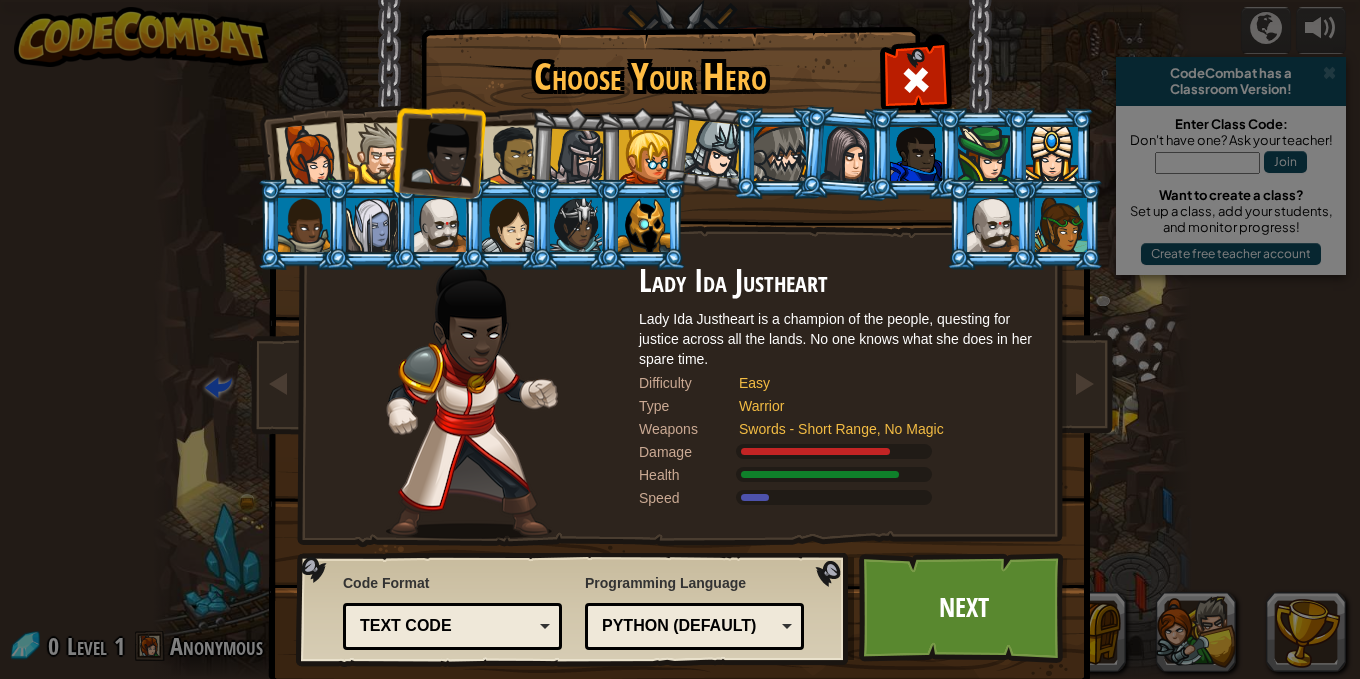 click at bounding box center [513, 156] 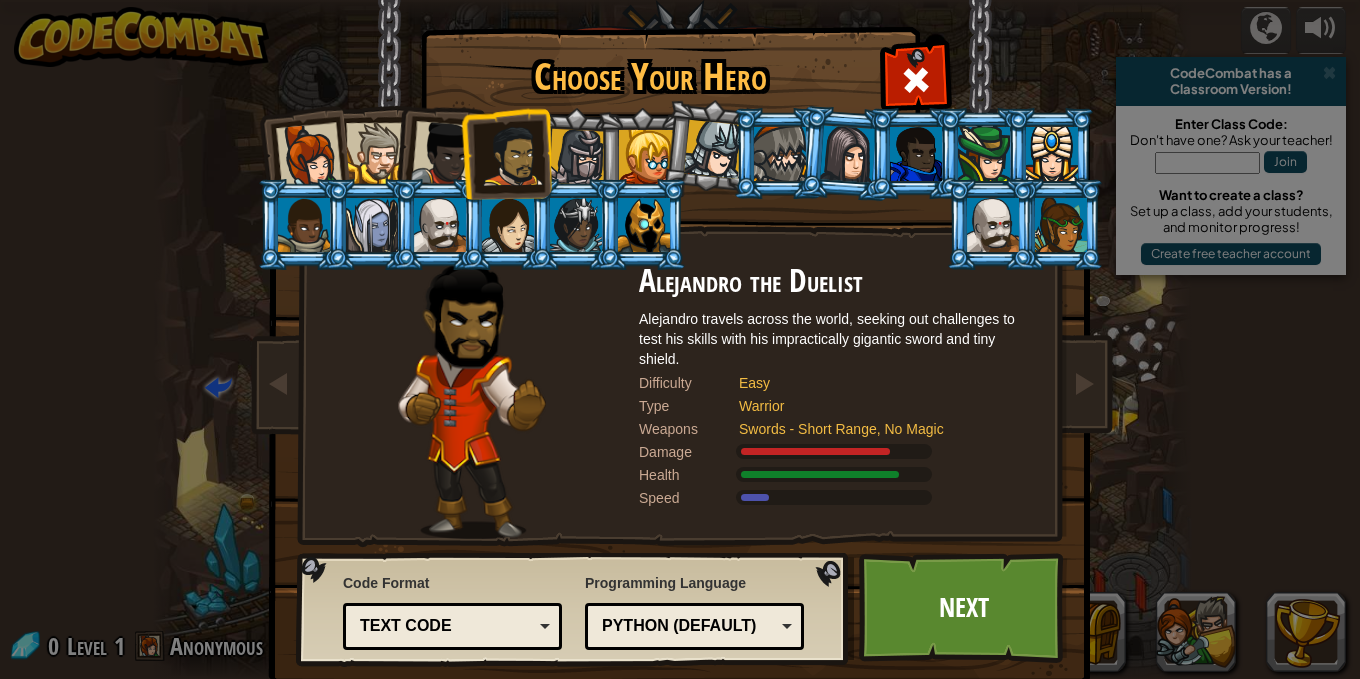 click at bounding box center [642, 153] 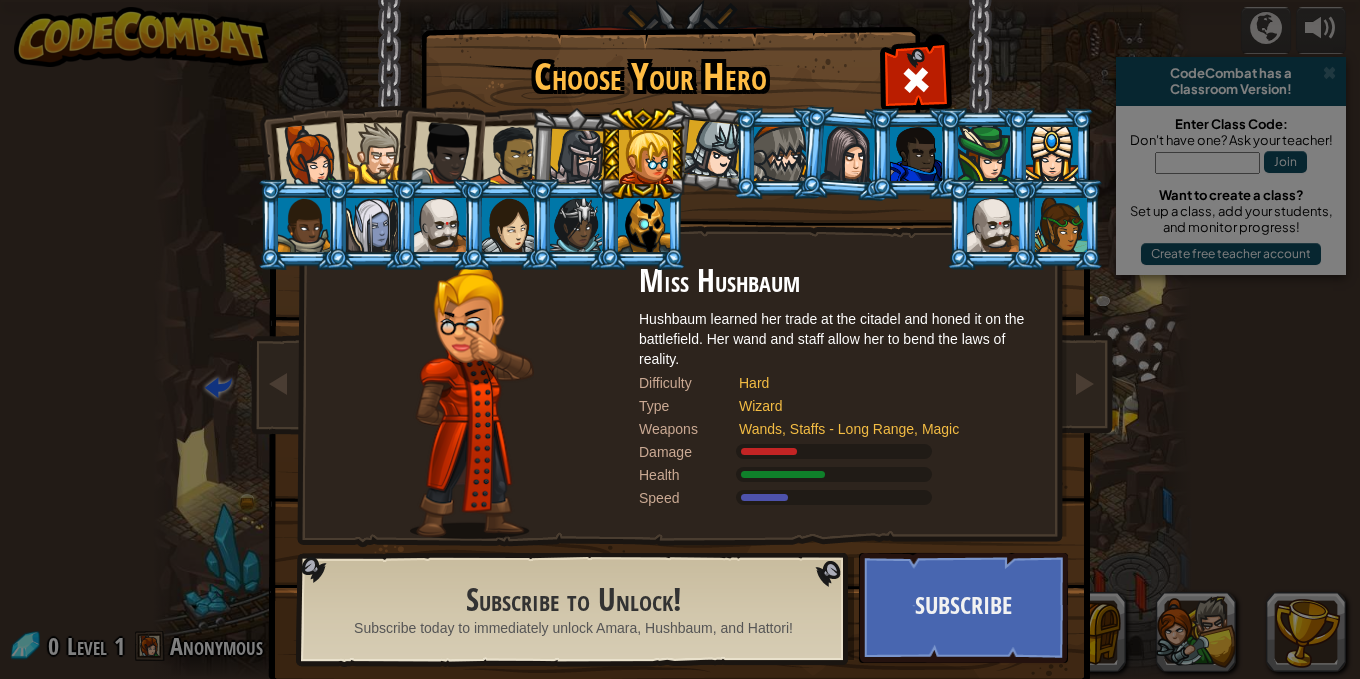click at bounding box center [577, 157] 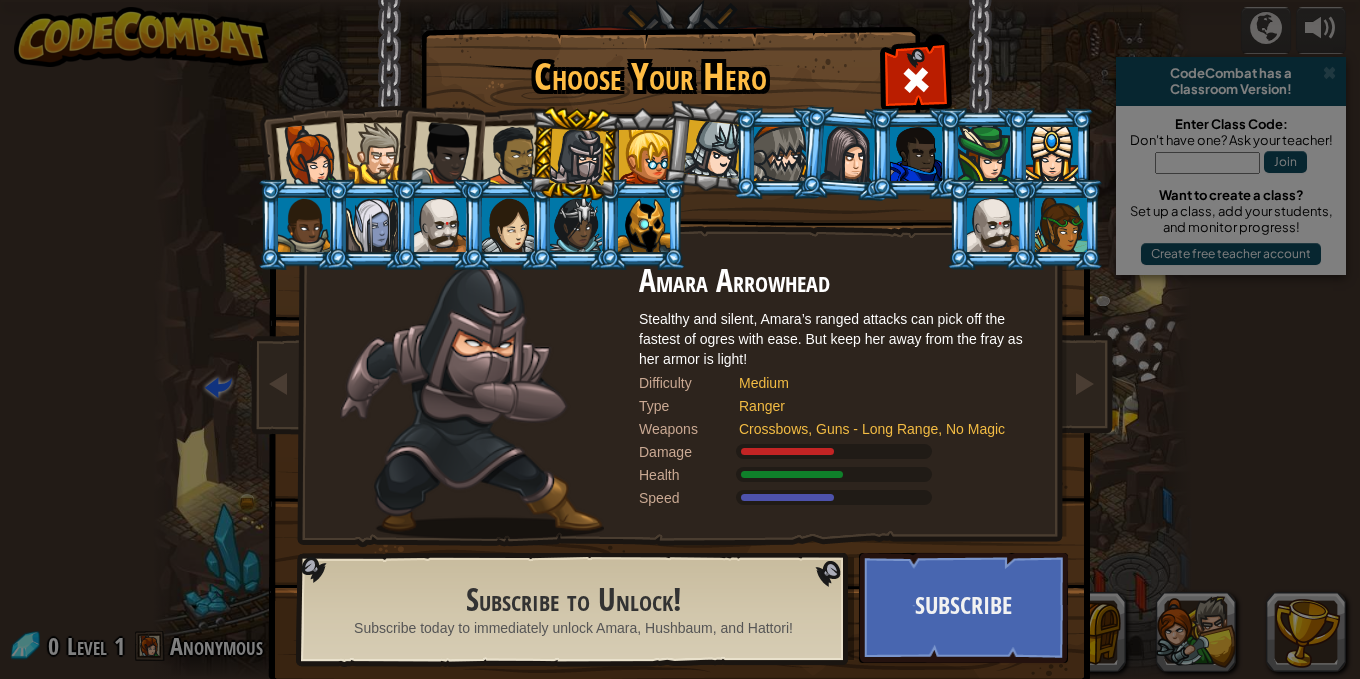 click at bounding box center (574, 154) 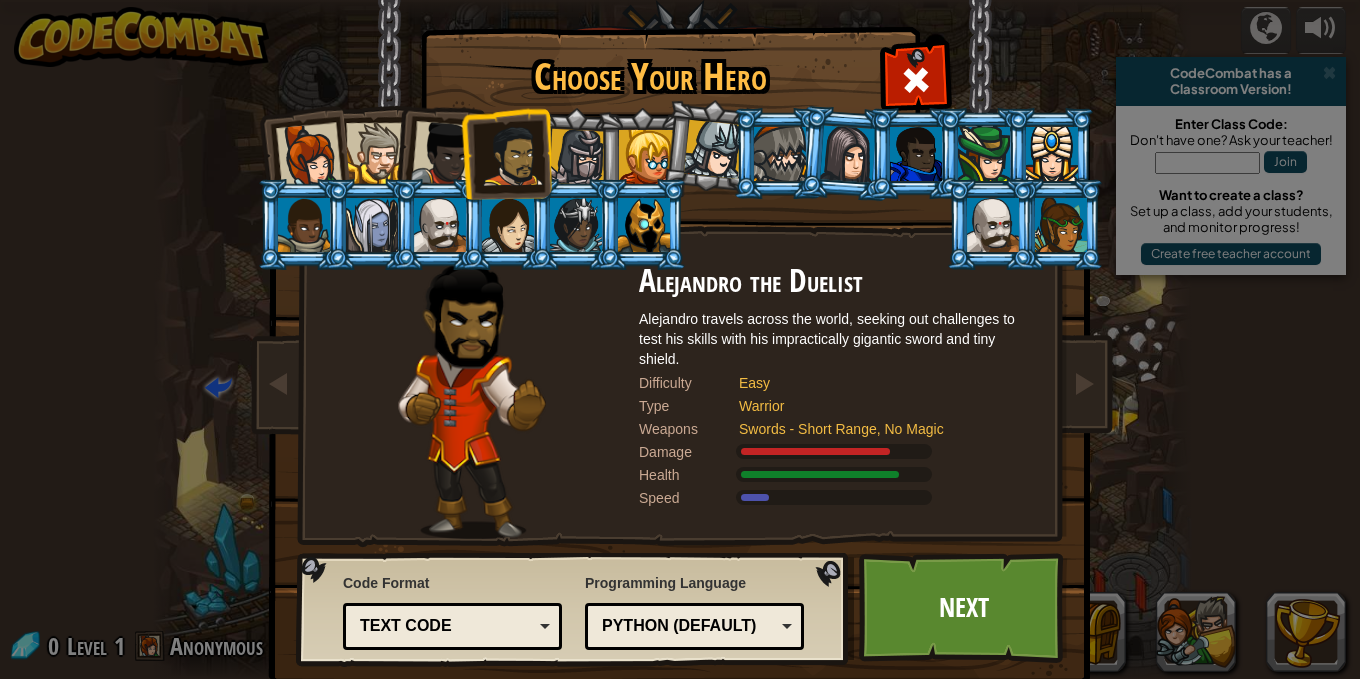 click at bounding box center [444, 154] 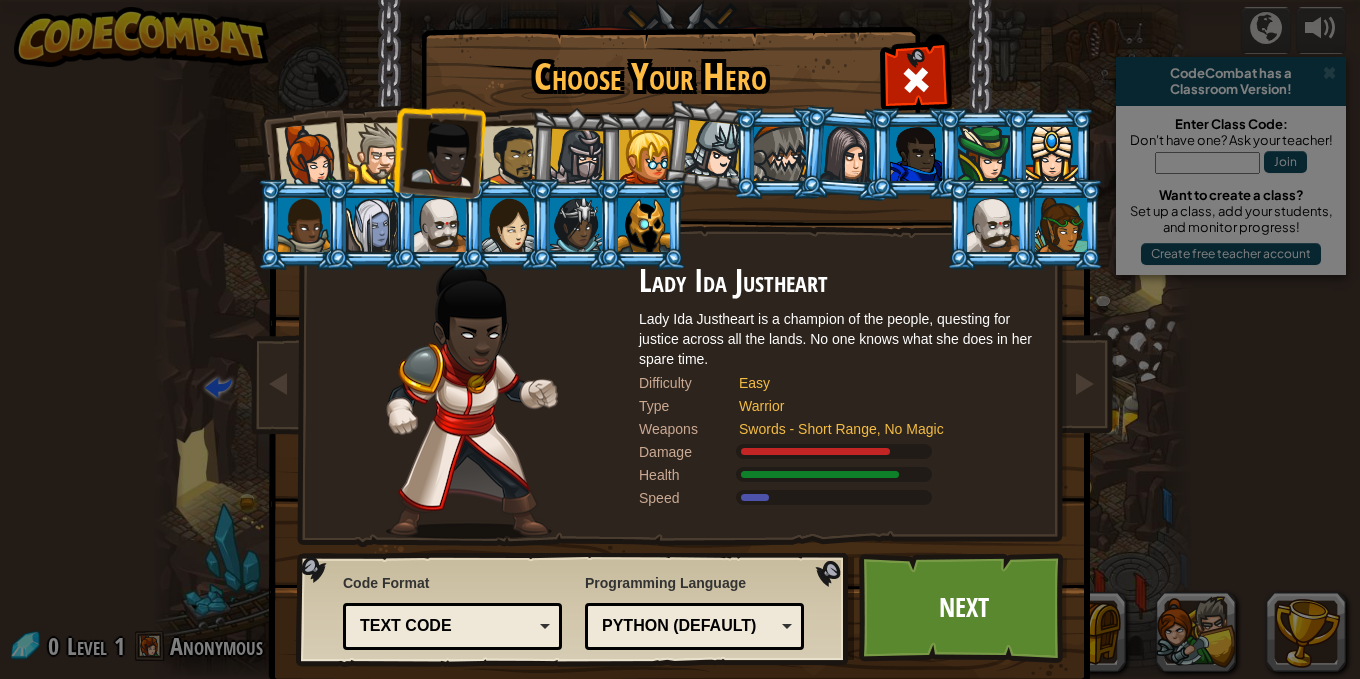 drag, startPoint x: 383, startPoint y: 163, endPoint x: 373, endPoint y: 165, distance: 10.198039 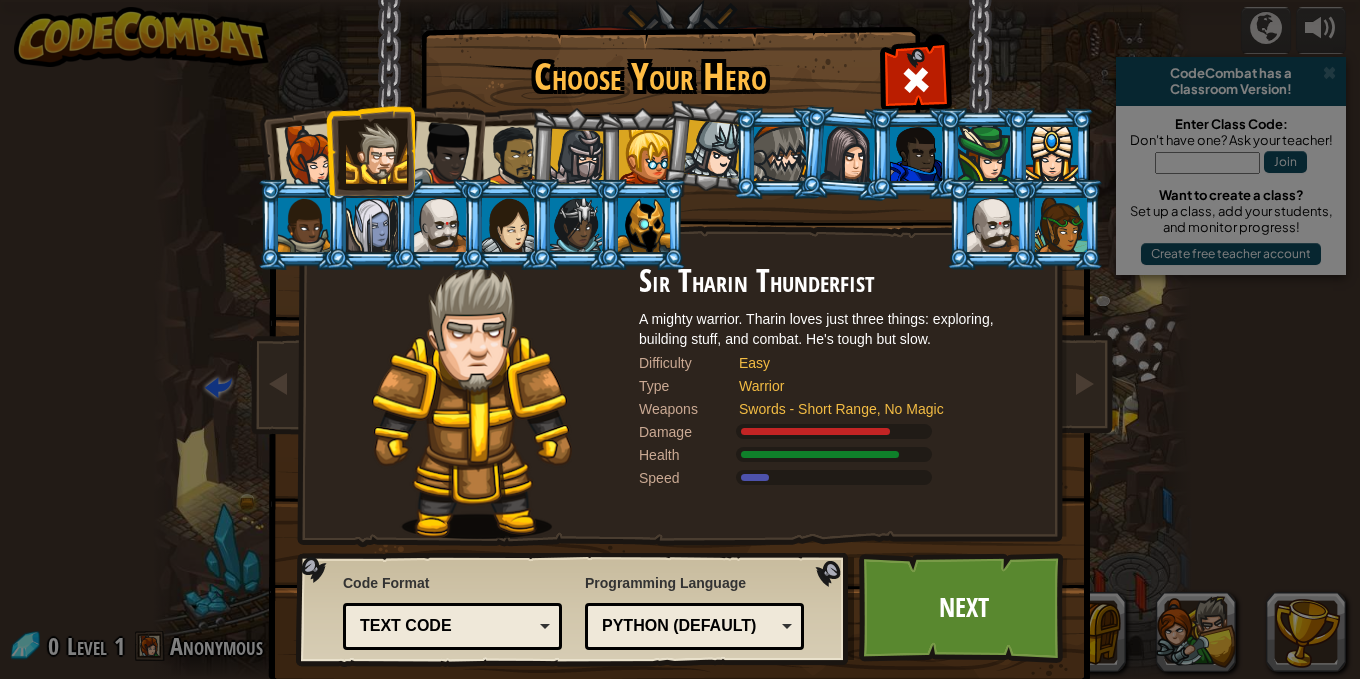 click at bounding box center (376, 153) 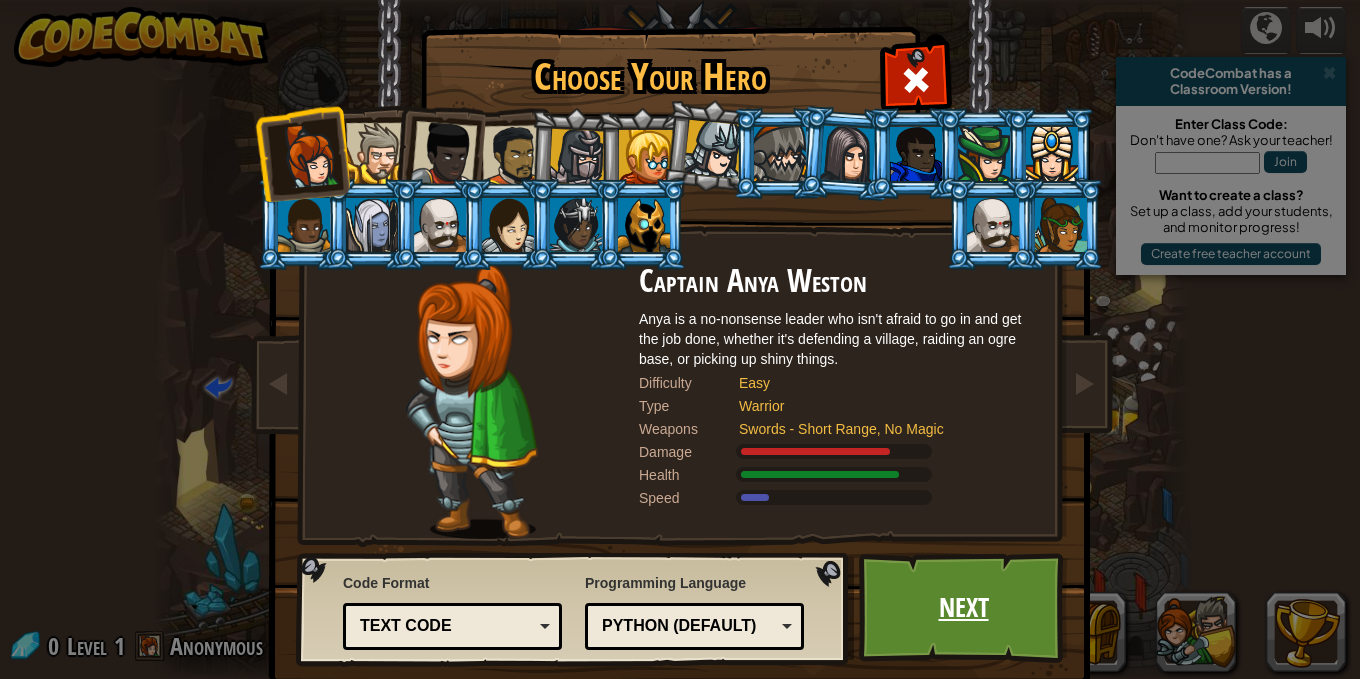 click on "Next" at bounding box center [963, 608] 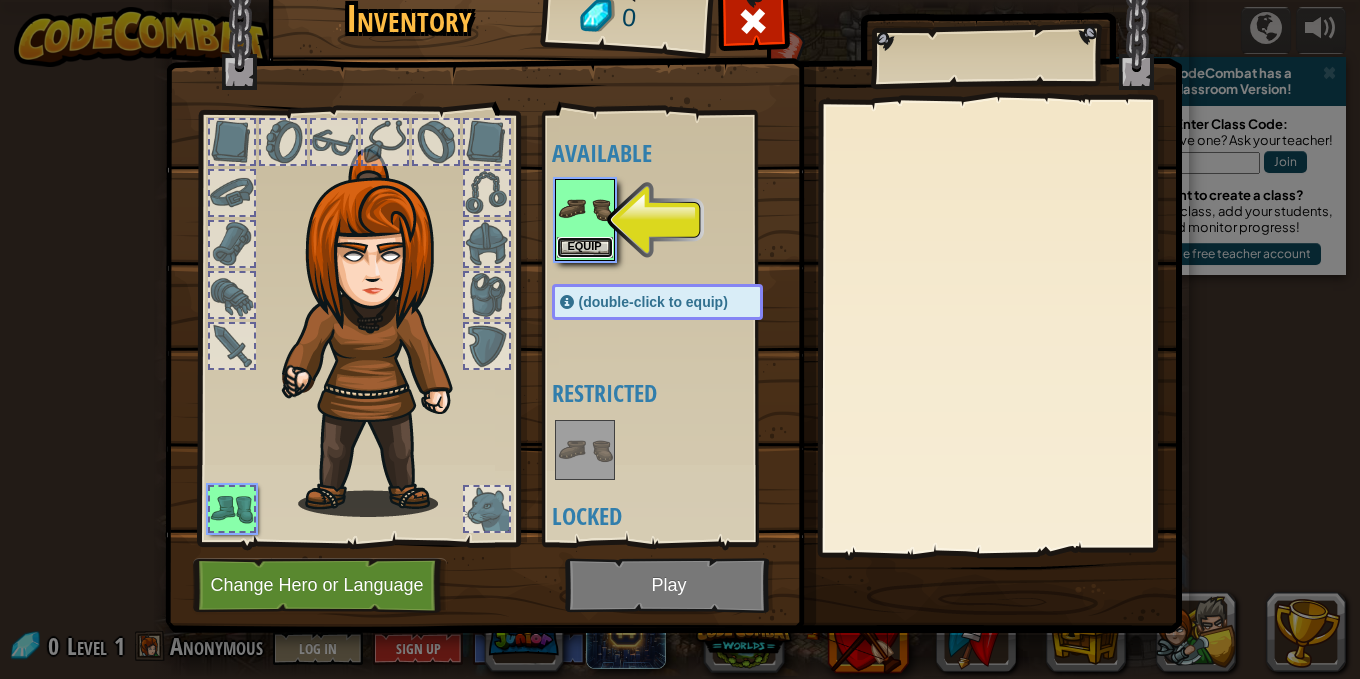 click on "Equip" at bounding box center [585, 247] 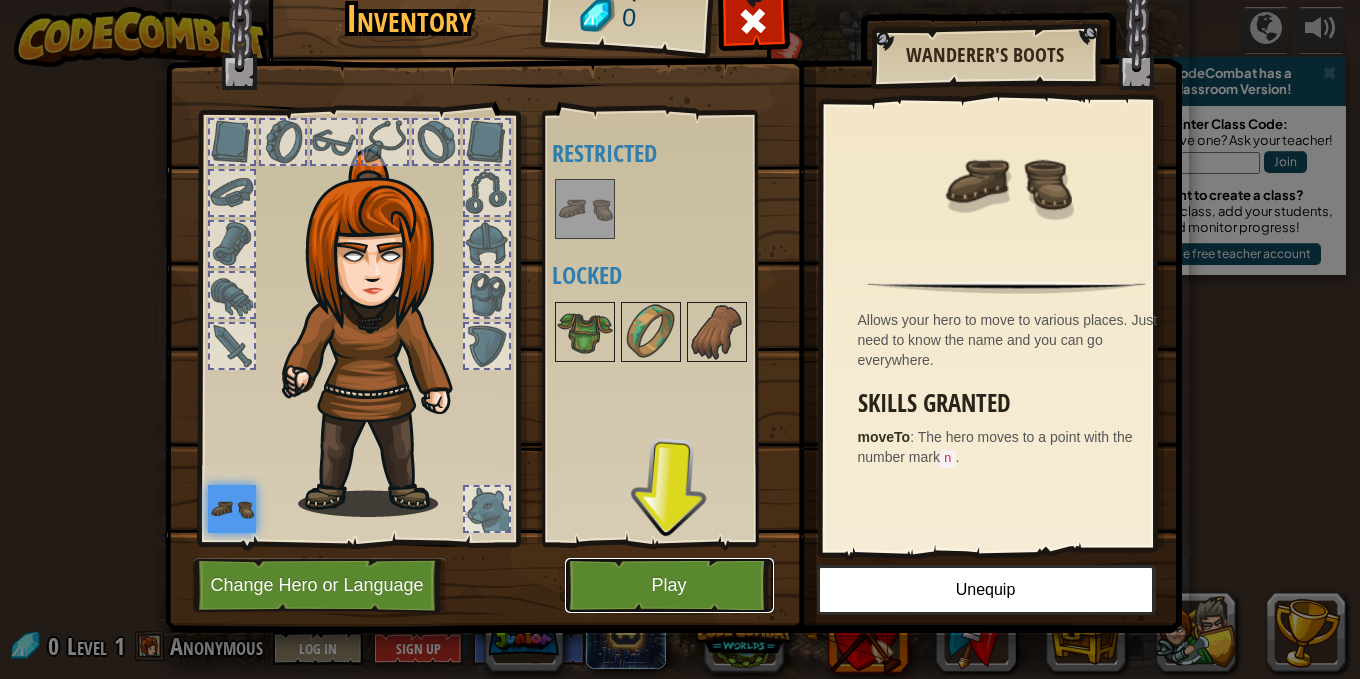 click on "Play" at bounding box center (669, 585) 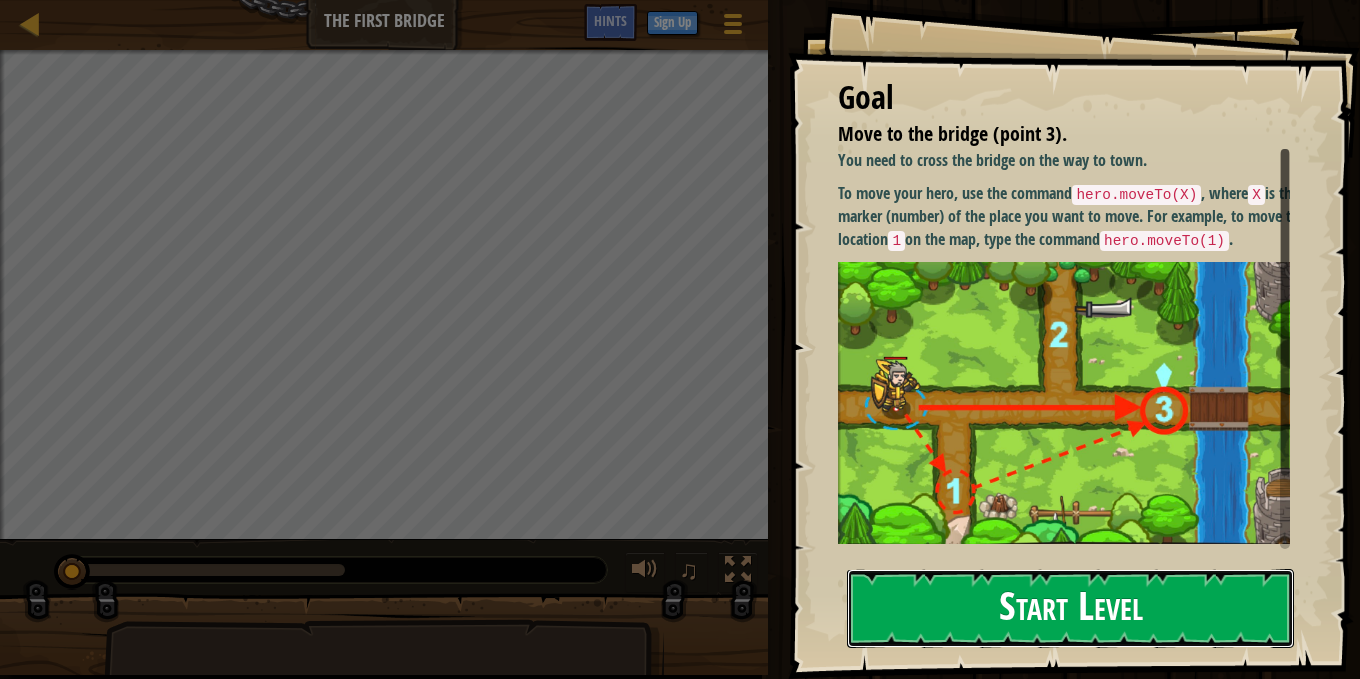 click on "Start Level" at bounding box center (1070, 608) 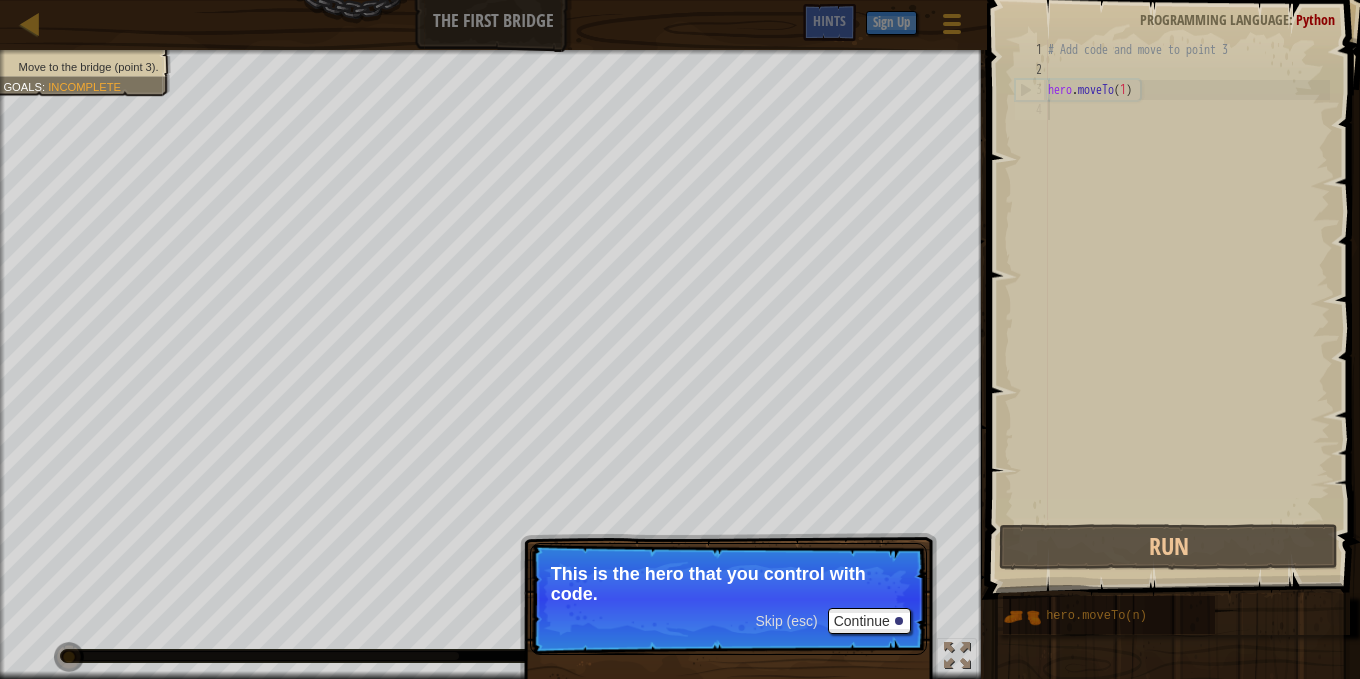 click on "This is the hero that you control with code." at bounding box center (728, 584) 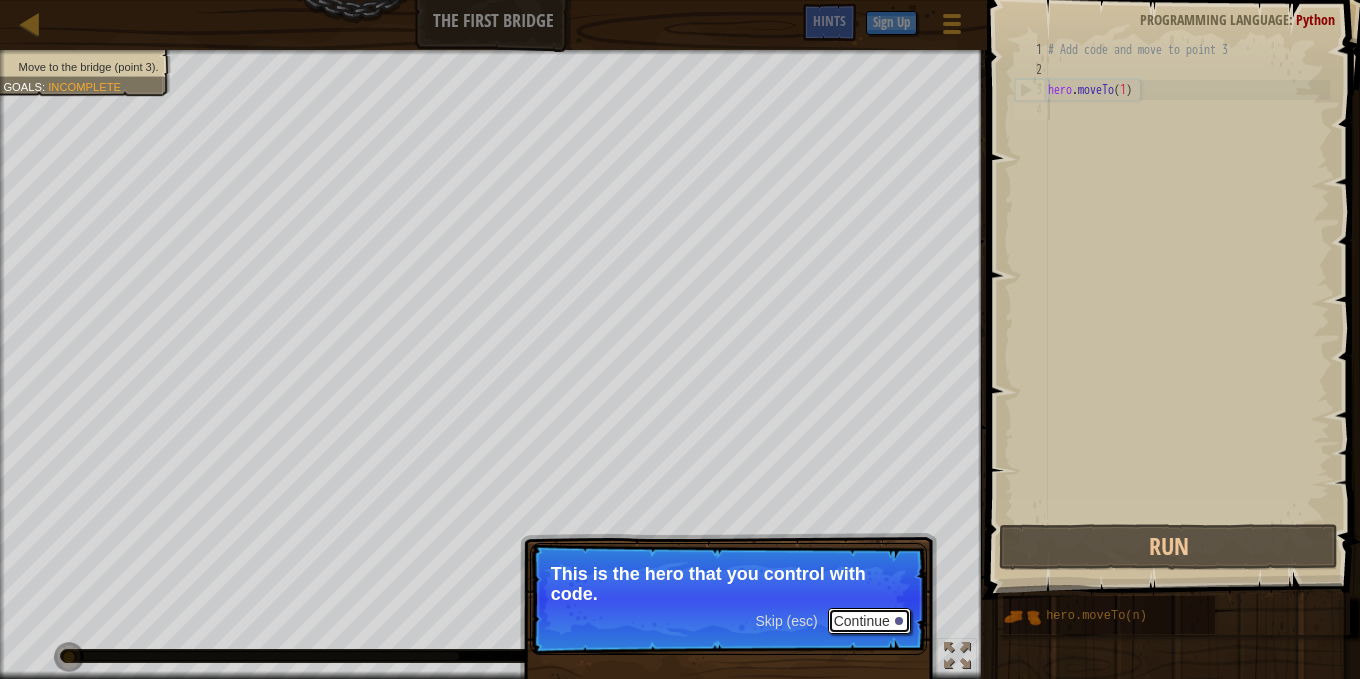 click on "Continue" at bounding box center [869, 621] 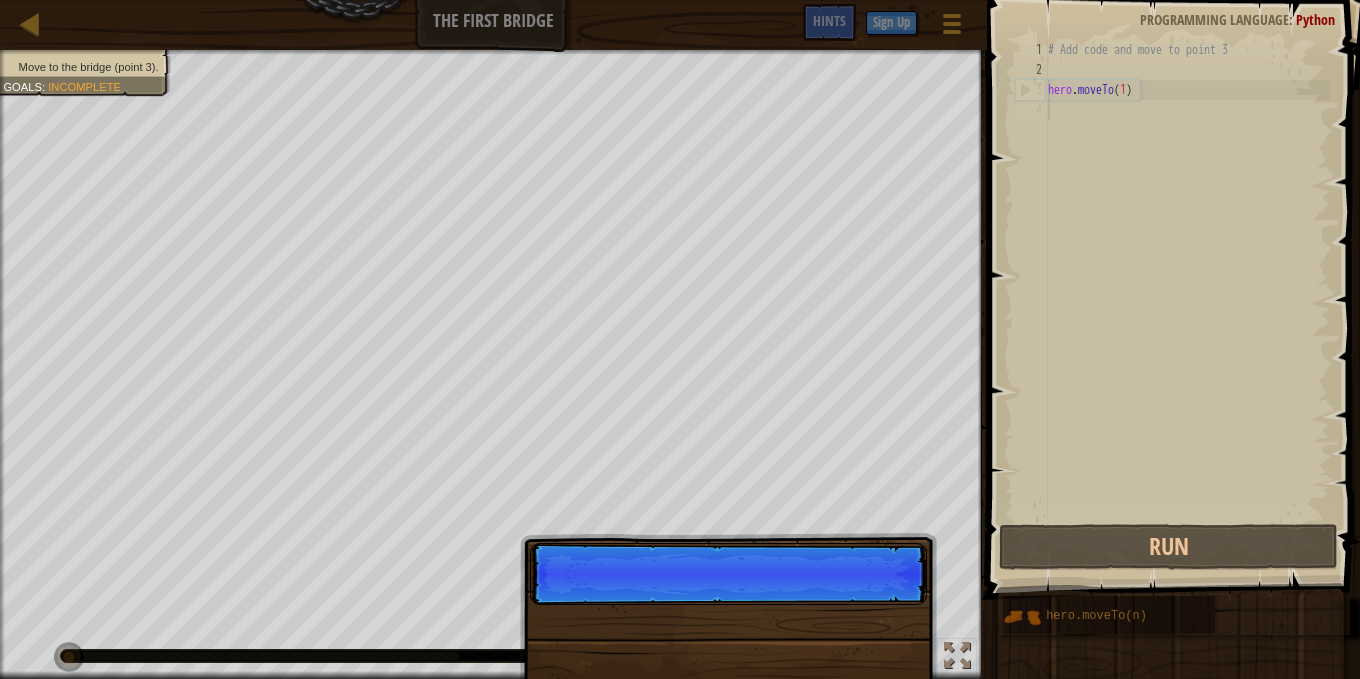scroll, scrollTop: 9, scrollLeft: 0, axis: vertical 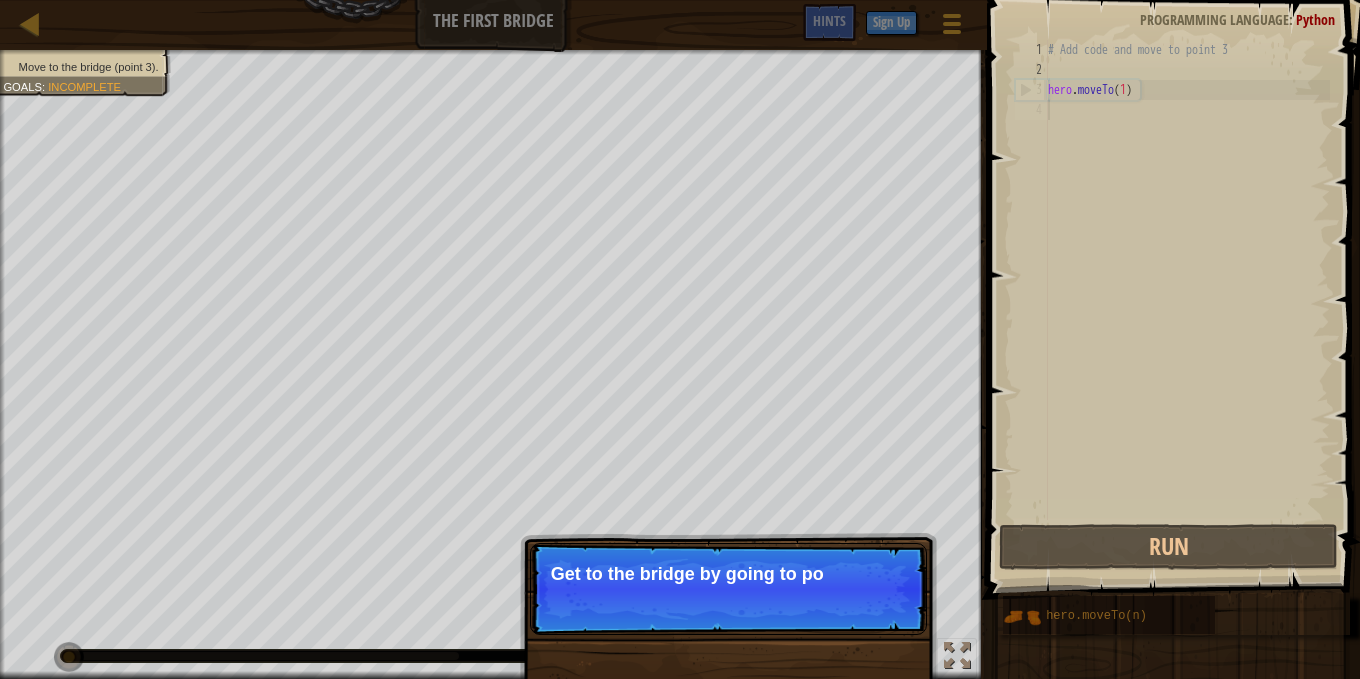 click on "Skip (esc) Continue  Get to the bridge by going to po" at bounding box center (728, 589) 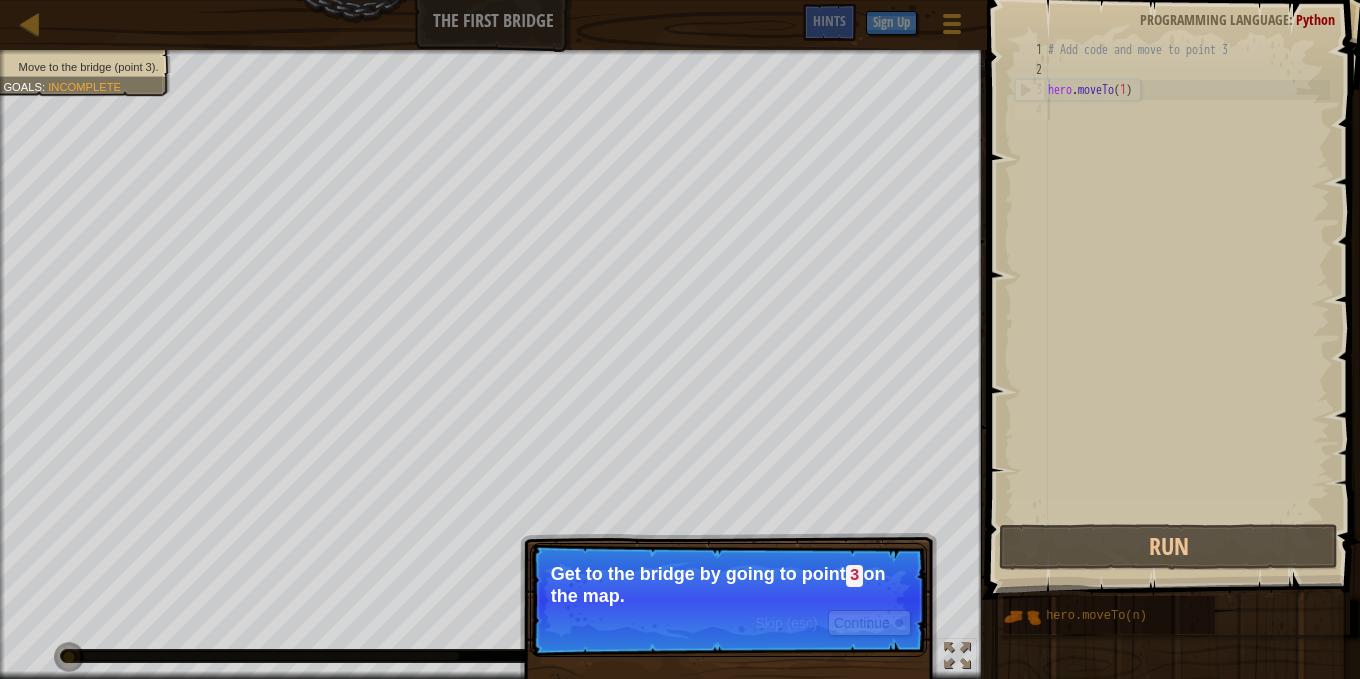 click on "Get to the bridge by going to point  3 on the map." at bounding box center [728, 585] 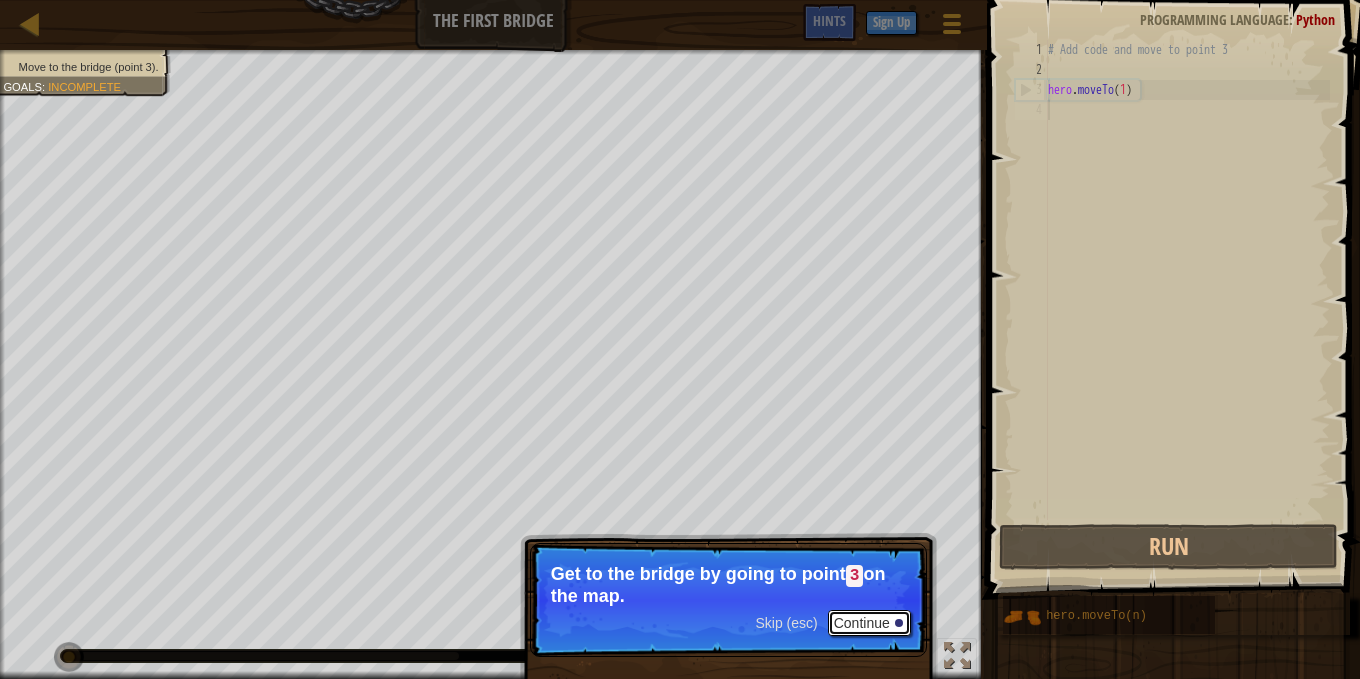 click on "Continue" at bounding box center [869, 623] 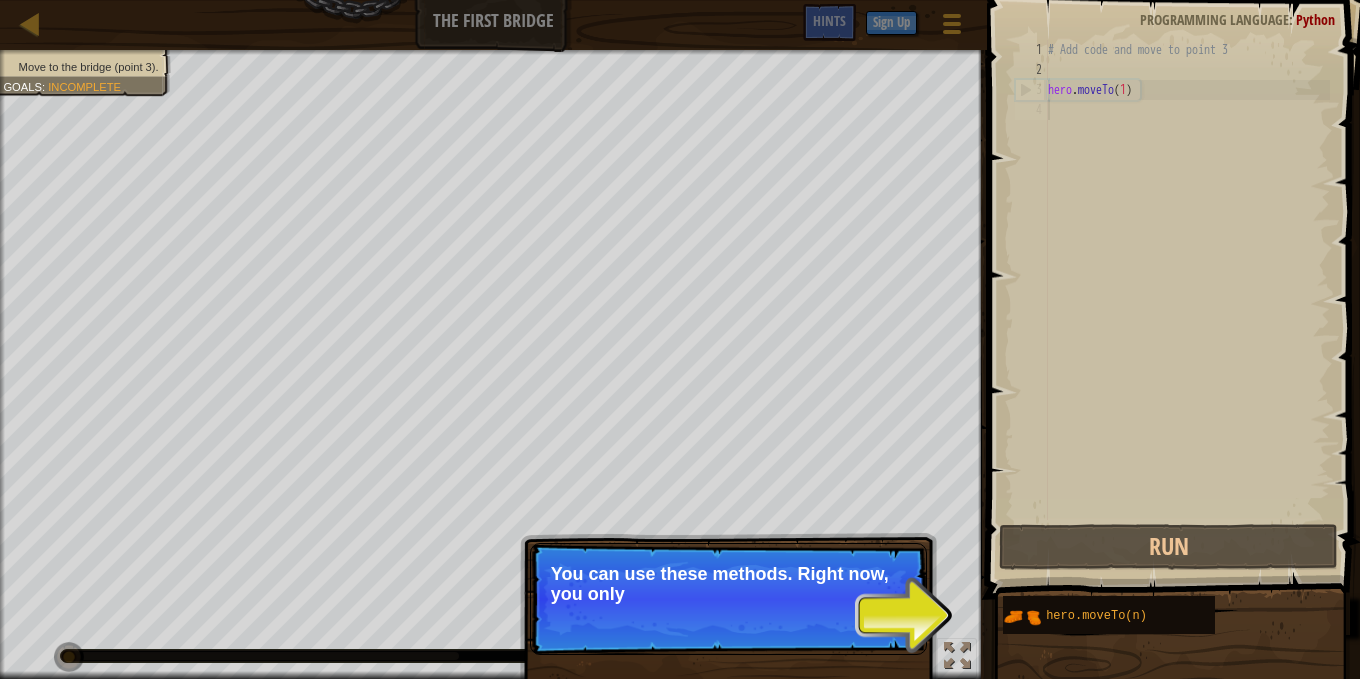 drag, startPoint x: 914, startPoint y: 638, endPoint x: 987, endPoint y: 610, distance: 78.18568 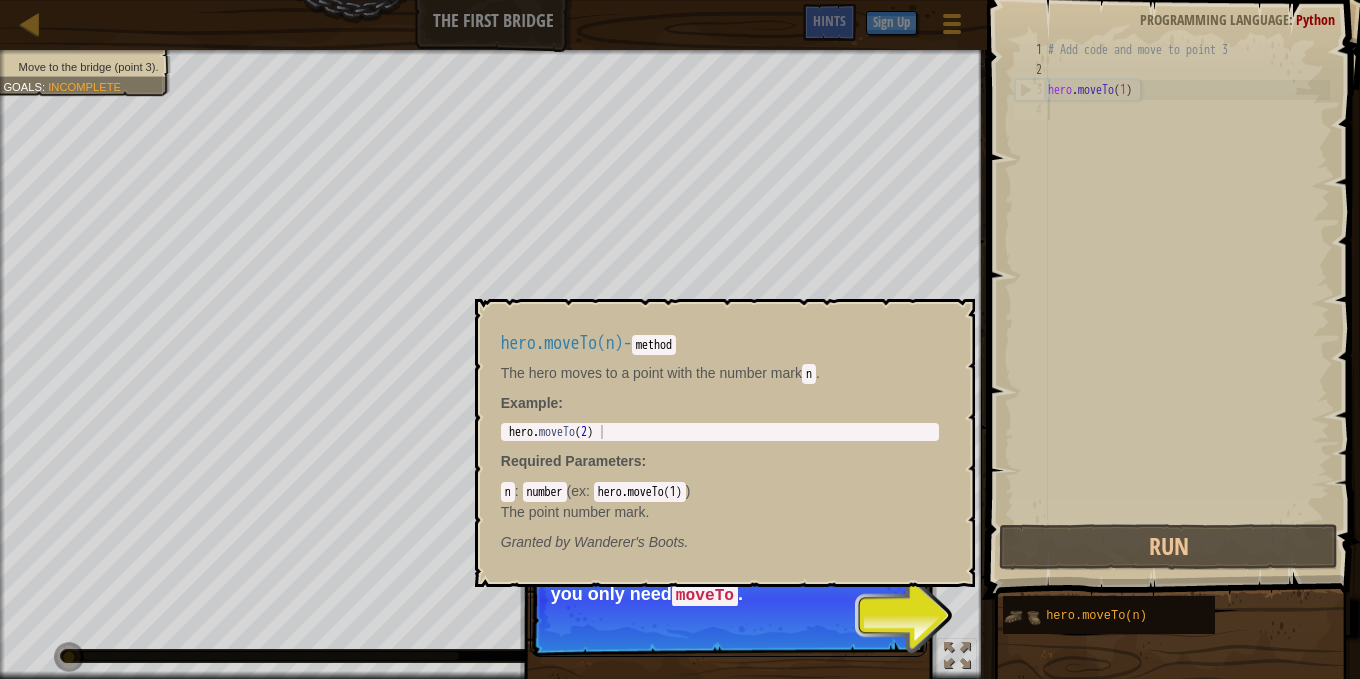 click at bounding box center [1022, 617] 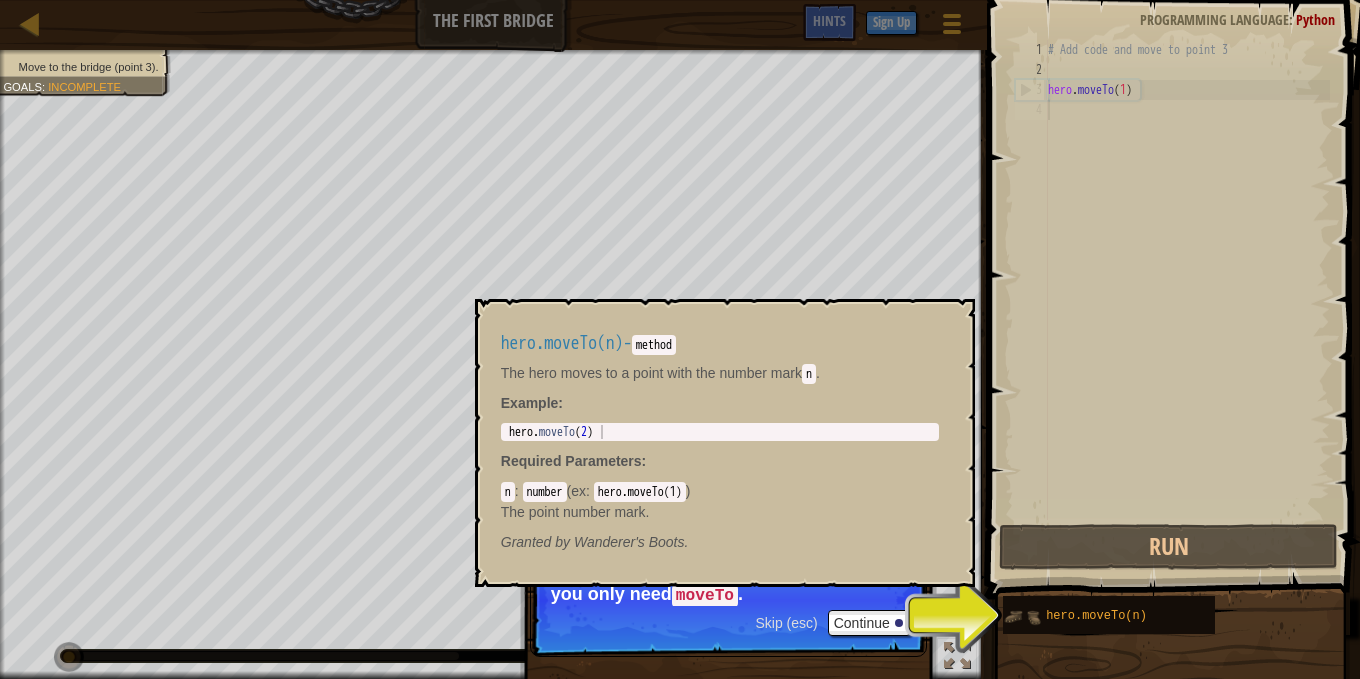 click at bounding box center [1022, 617] 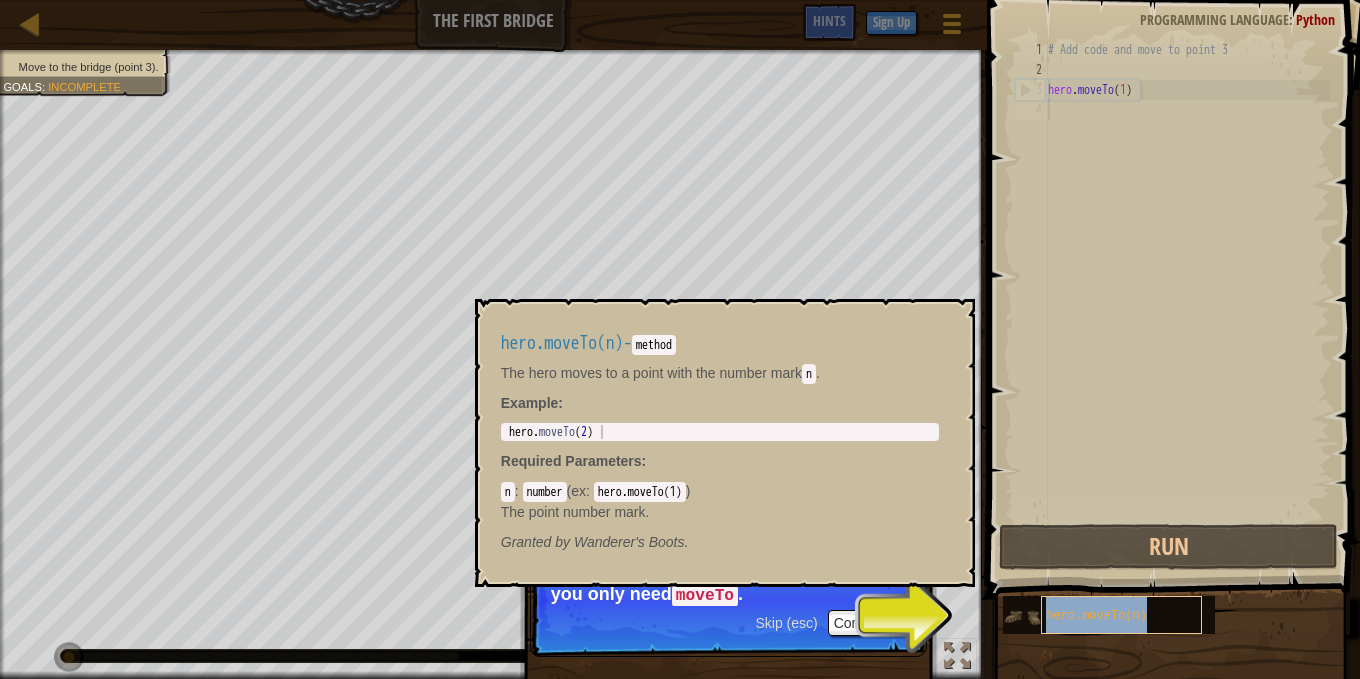 click on "hero.moveTo(n)" at bounding box center [1096, 616] 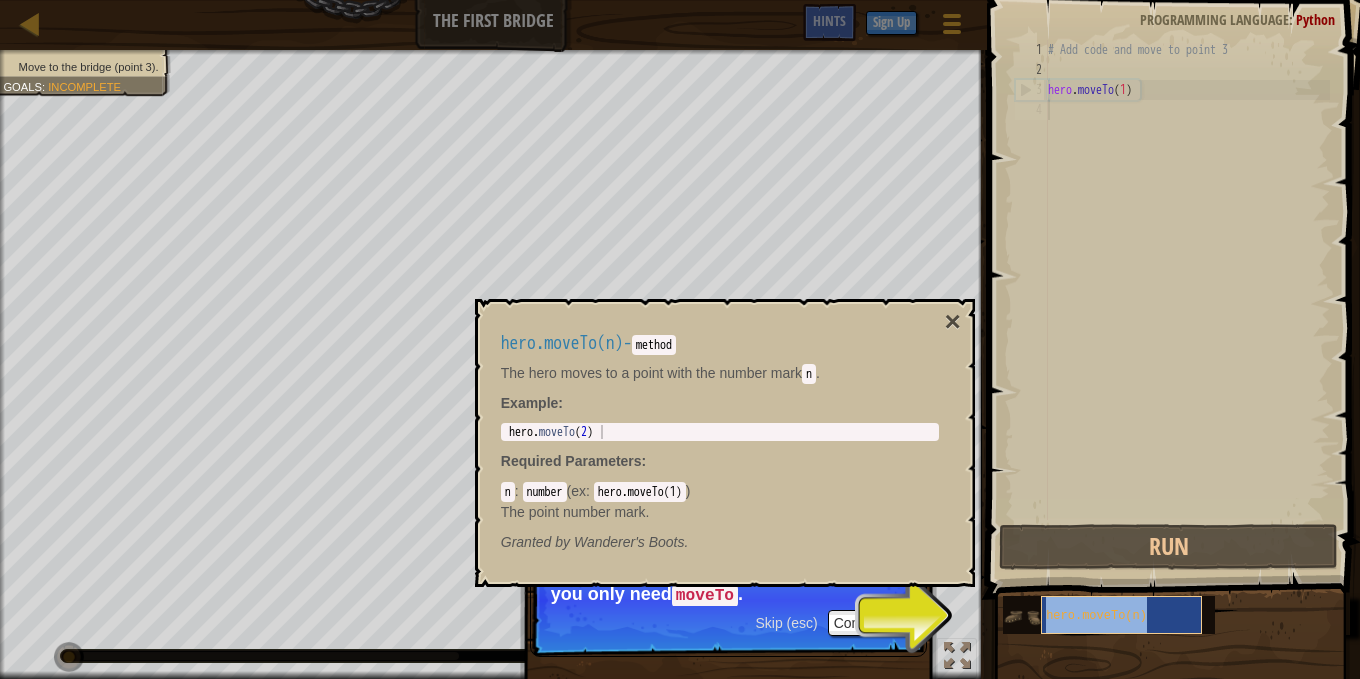 click on "hero.moveTo(n)" at bounding box center (1096, 616) 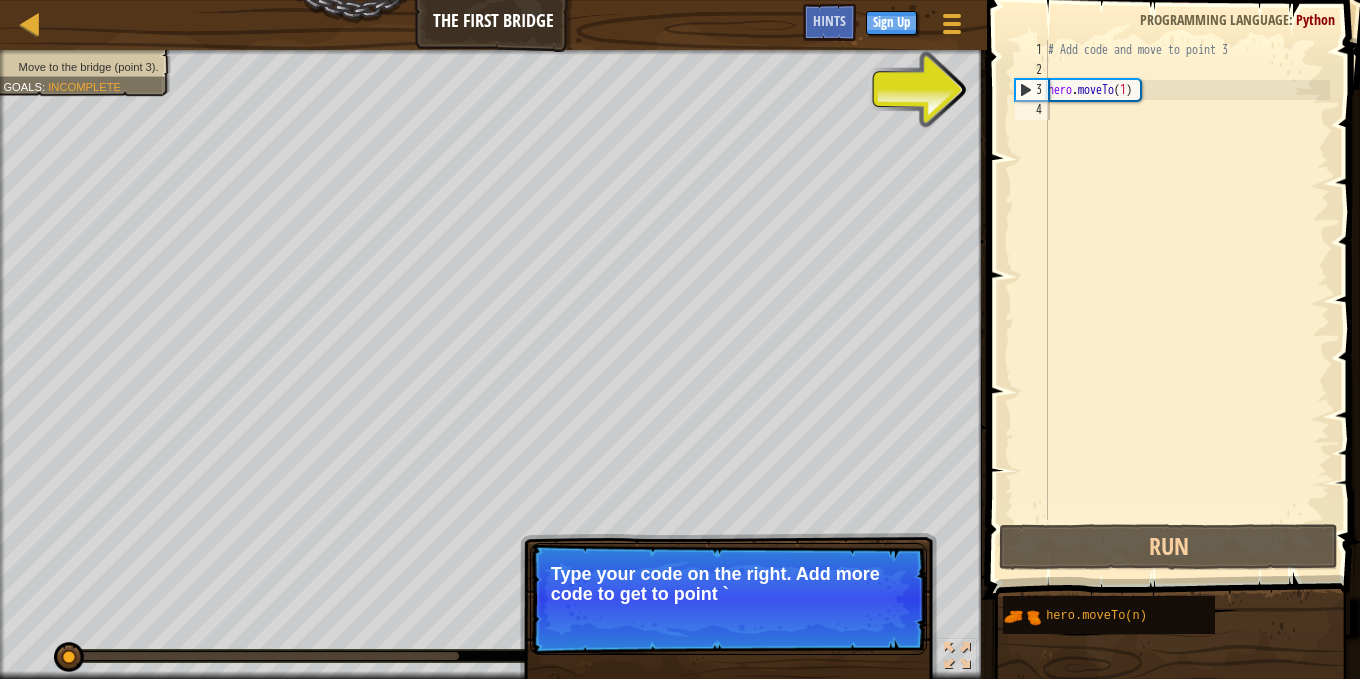 click on "Type your code on the right. Add more code to get to point `" at bounding box center (728, 584) 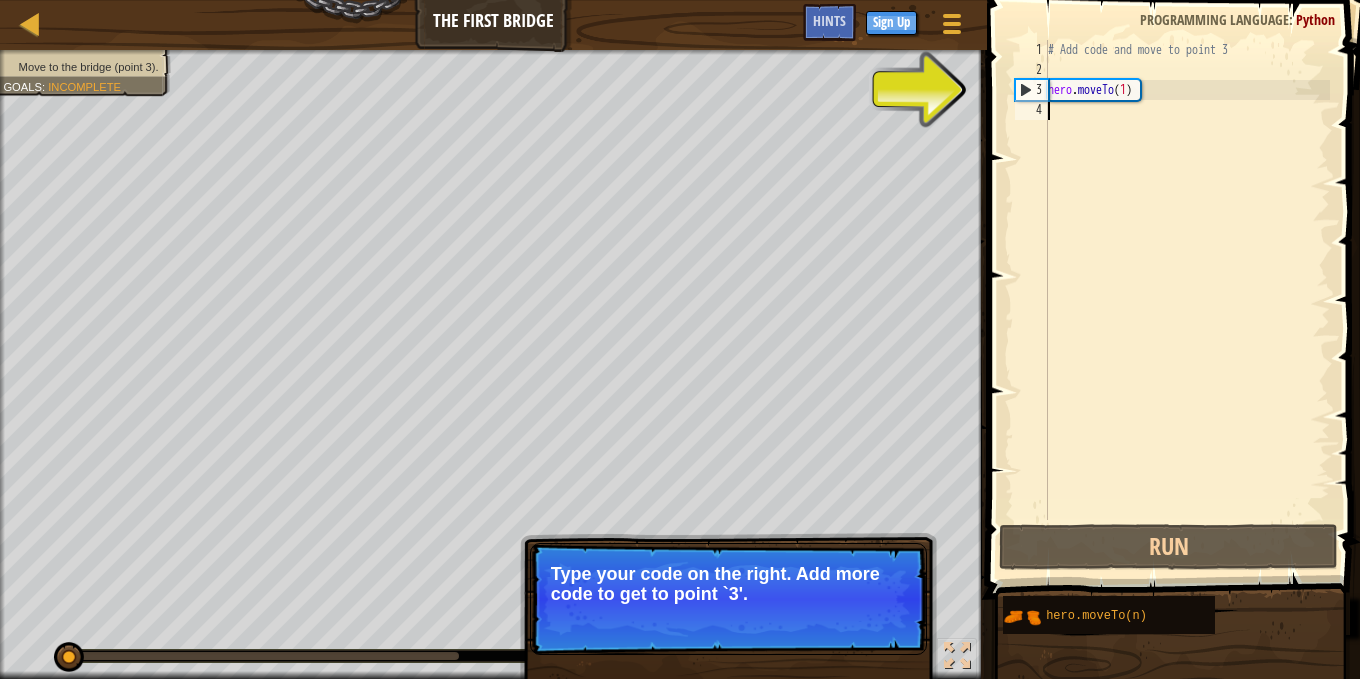 click on "Type your code on the right. Add more code to get to point `3'." at bounding box center [728, 584] 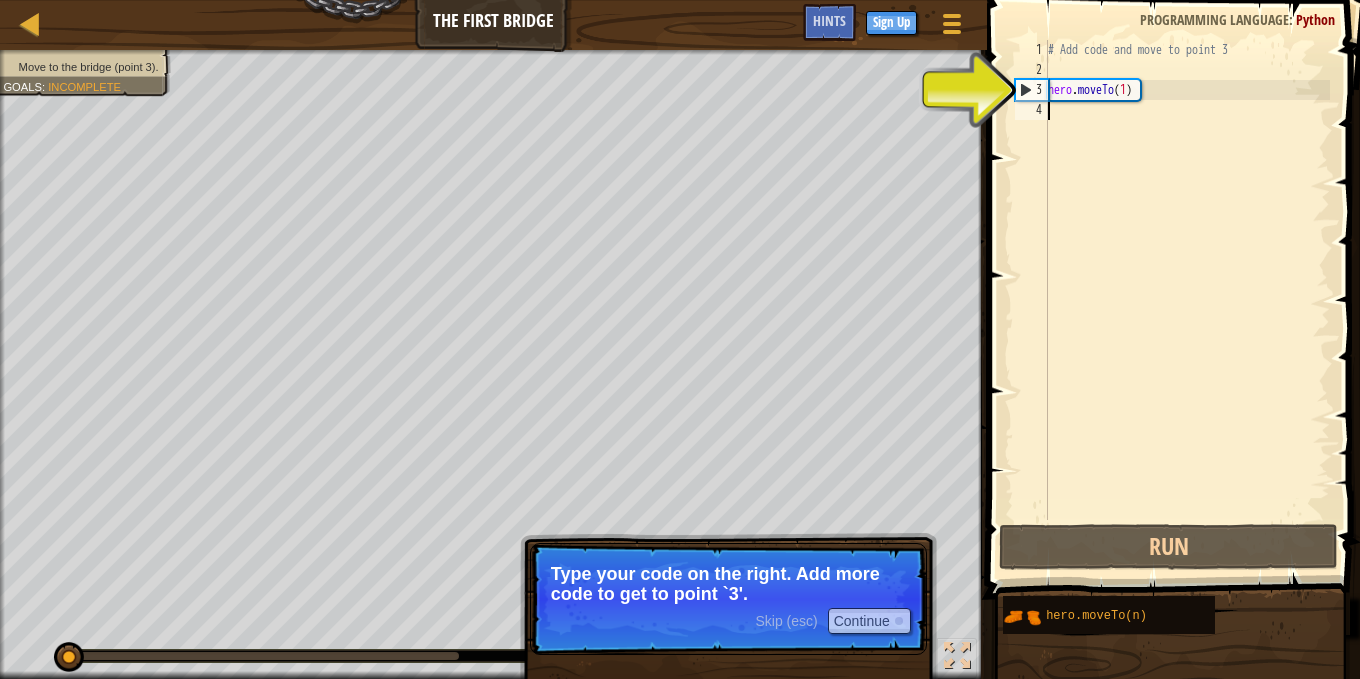 click on "Type your code on the right. Add more code to get to point `3'." at bounding box center [728, 584] 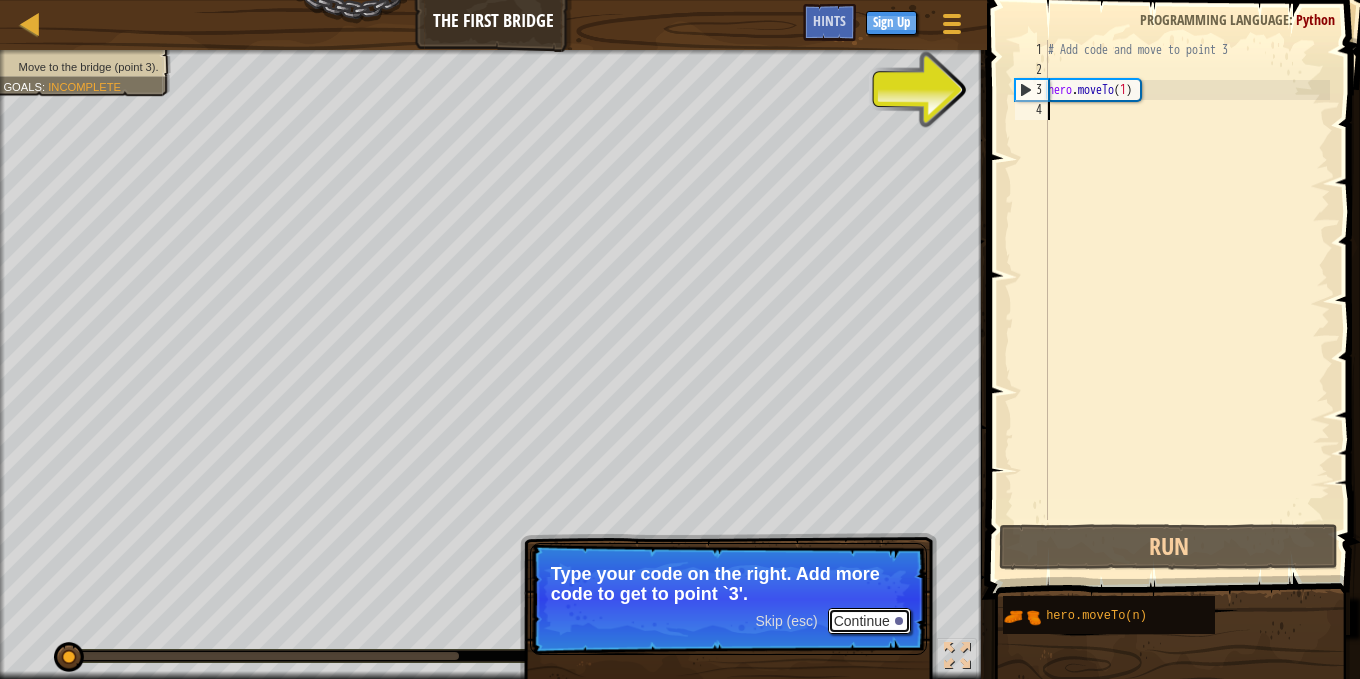 click on "Continue" at bounding box center (869, 621) 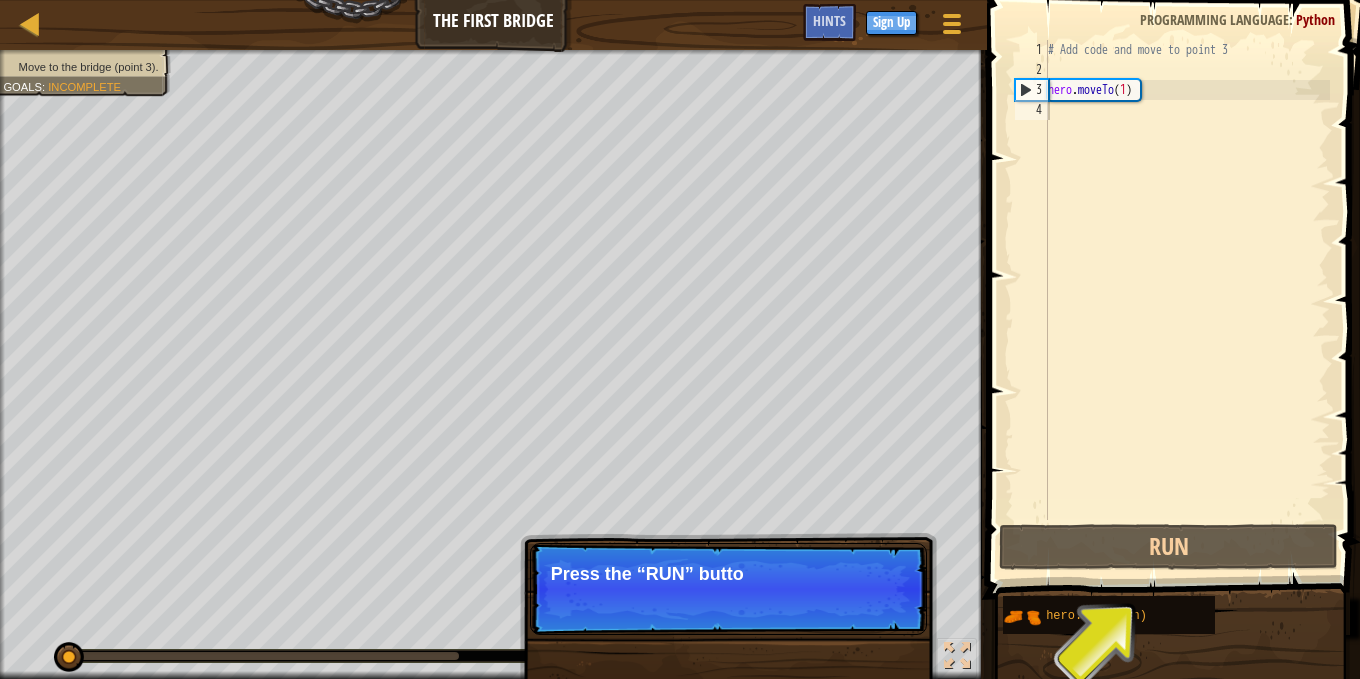 click on "Skip (esc) Continue  Press the “RUN” butto" at bounding box center (728, 589) 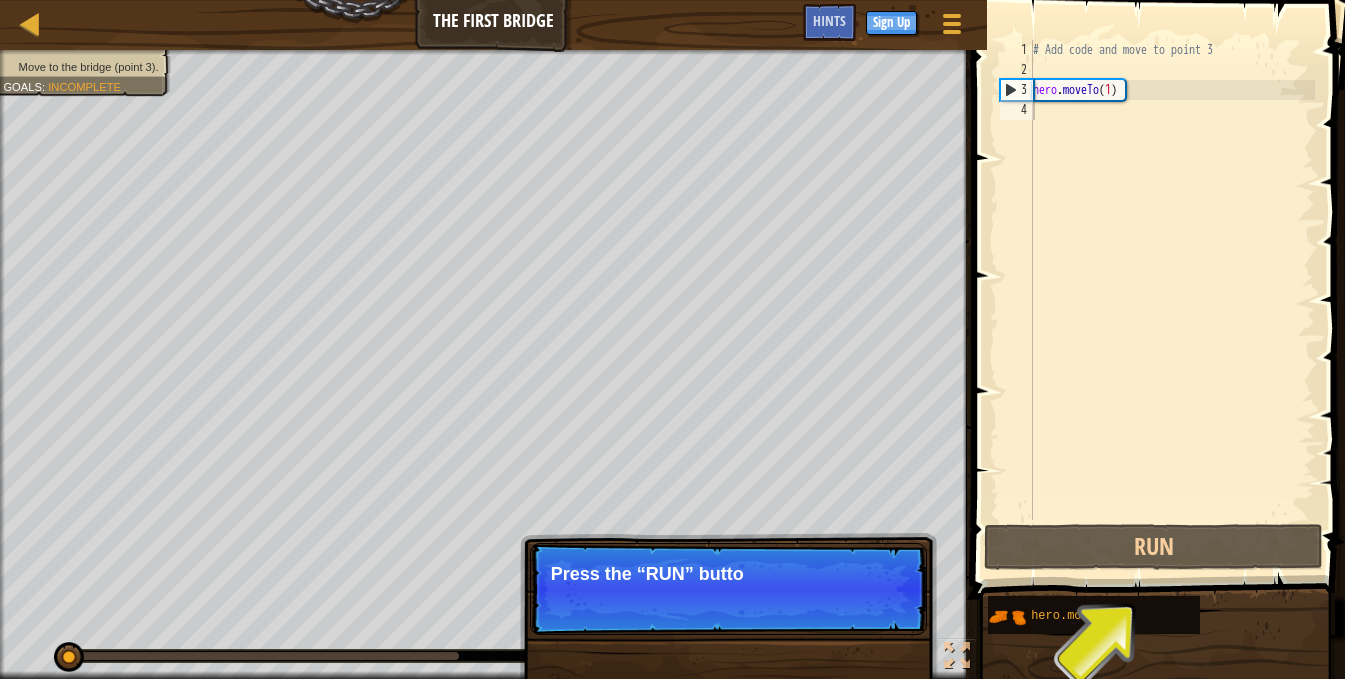 click on "Skip (esc) Continue  Press the “RUN” butto" at bounding box center [728, 589] 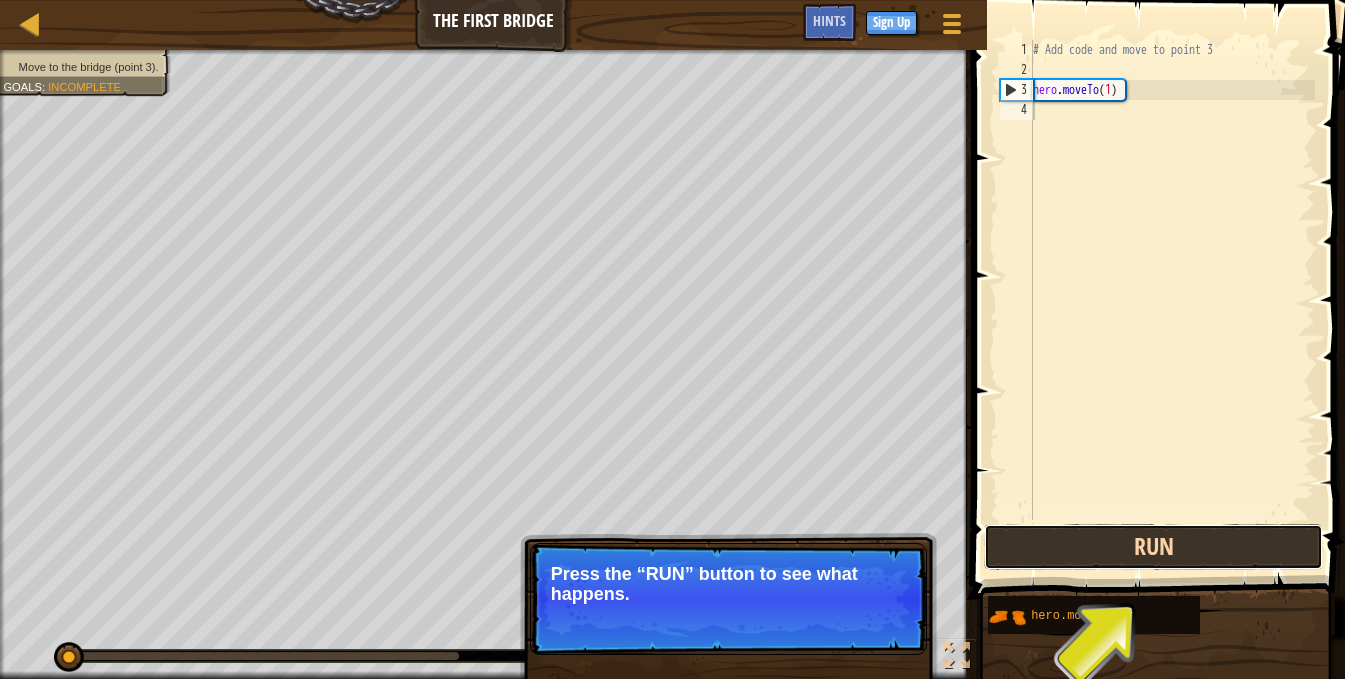 click on "Run" at bounding box center [1153, 547] 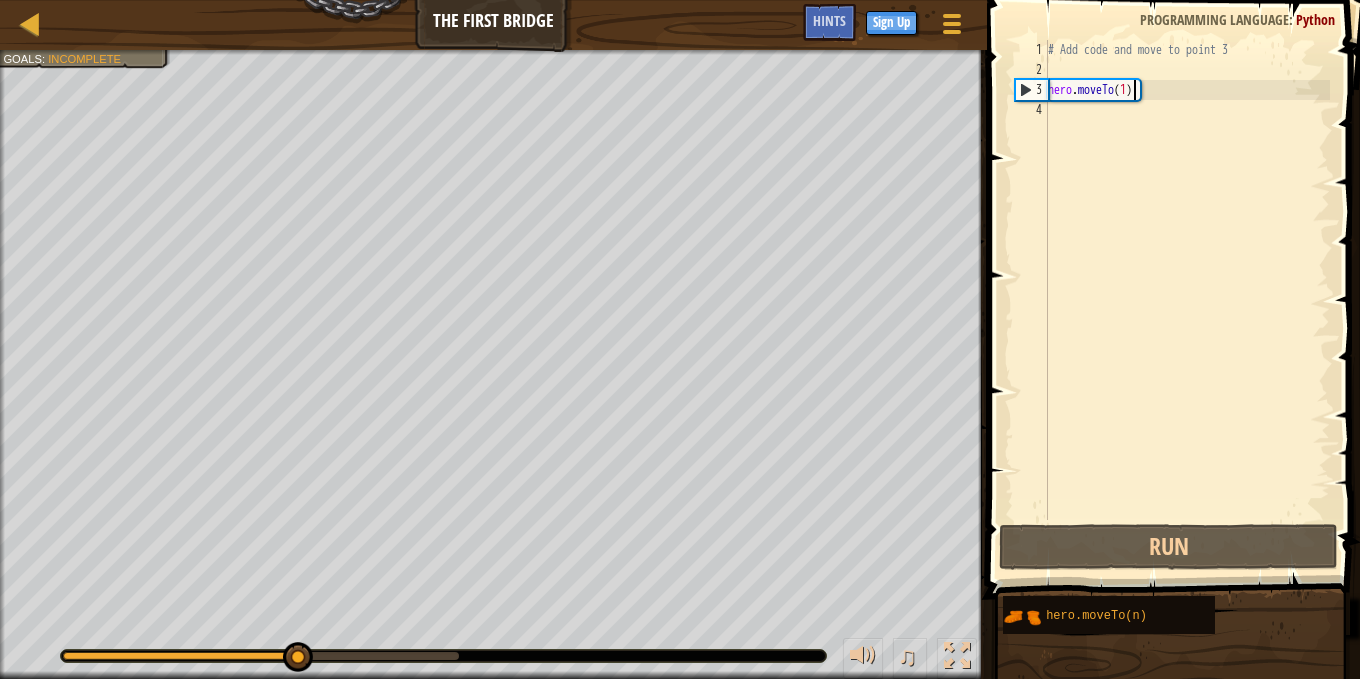 click on "# Add code and move to point 3 hero . moveTo ( 1 )" at bounding box center (1187, 300) 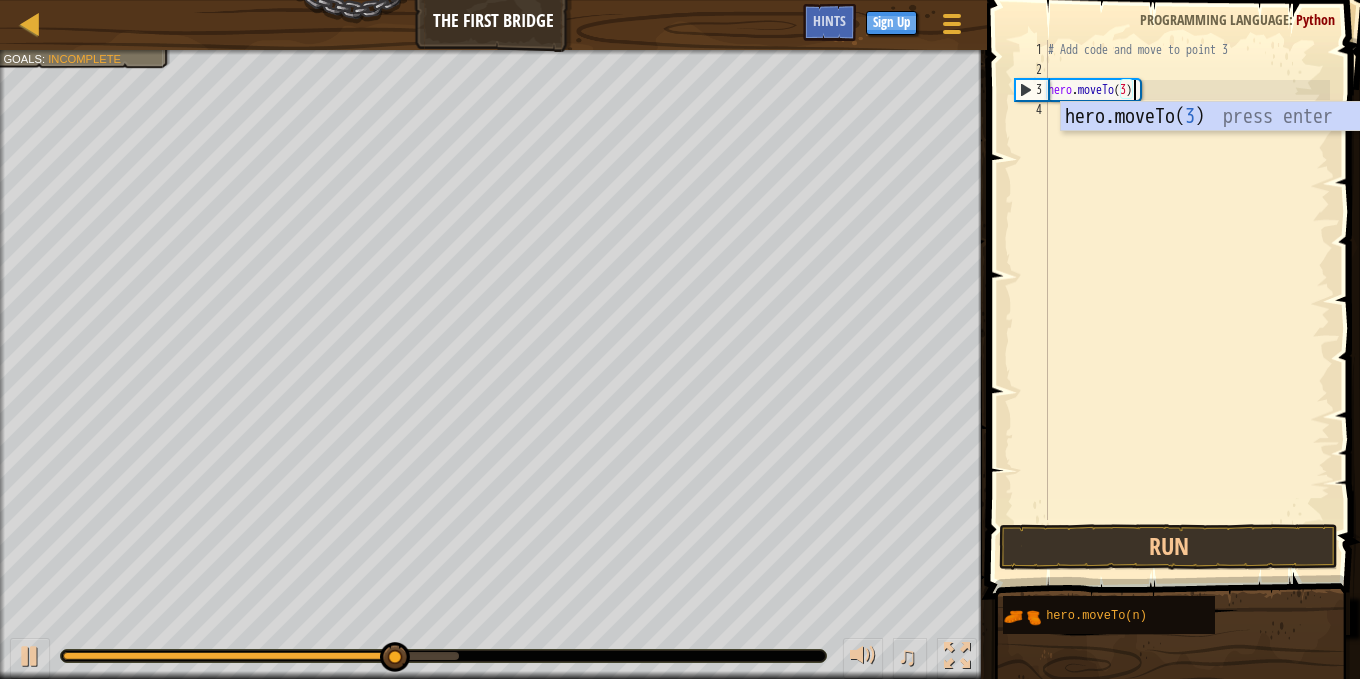 scroll, scrollTop: 9, scrollLeft: 6, axis: both 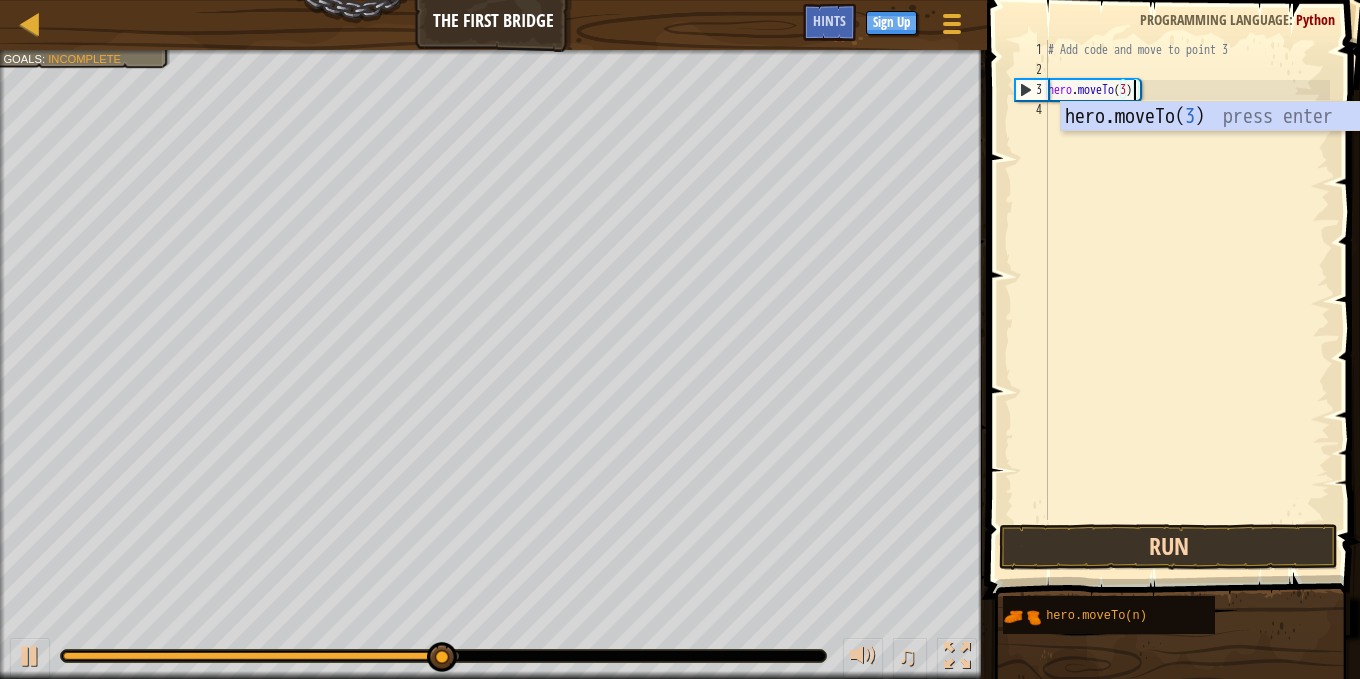 type on "hero.moveTo(3)" 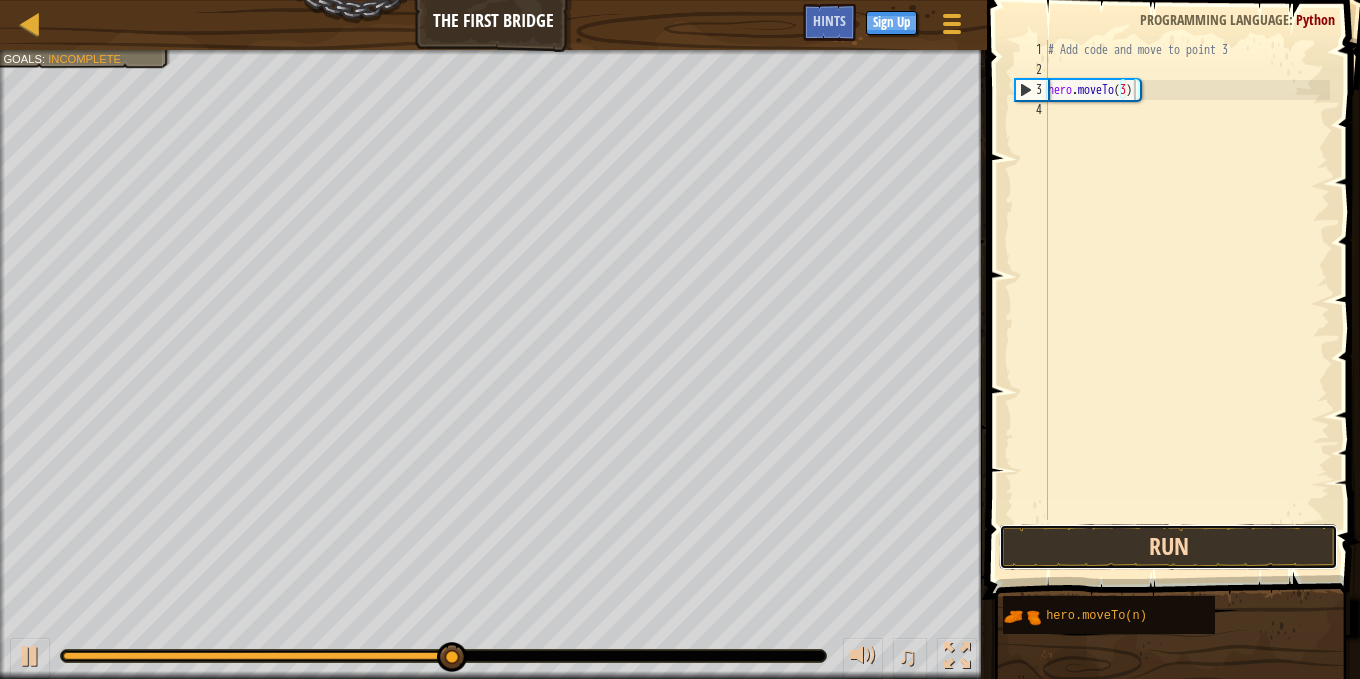 click on "Run" at bounding box center [1168, 547] 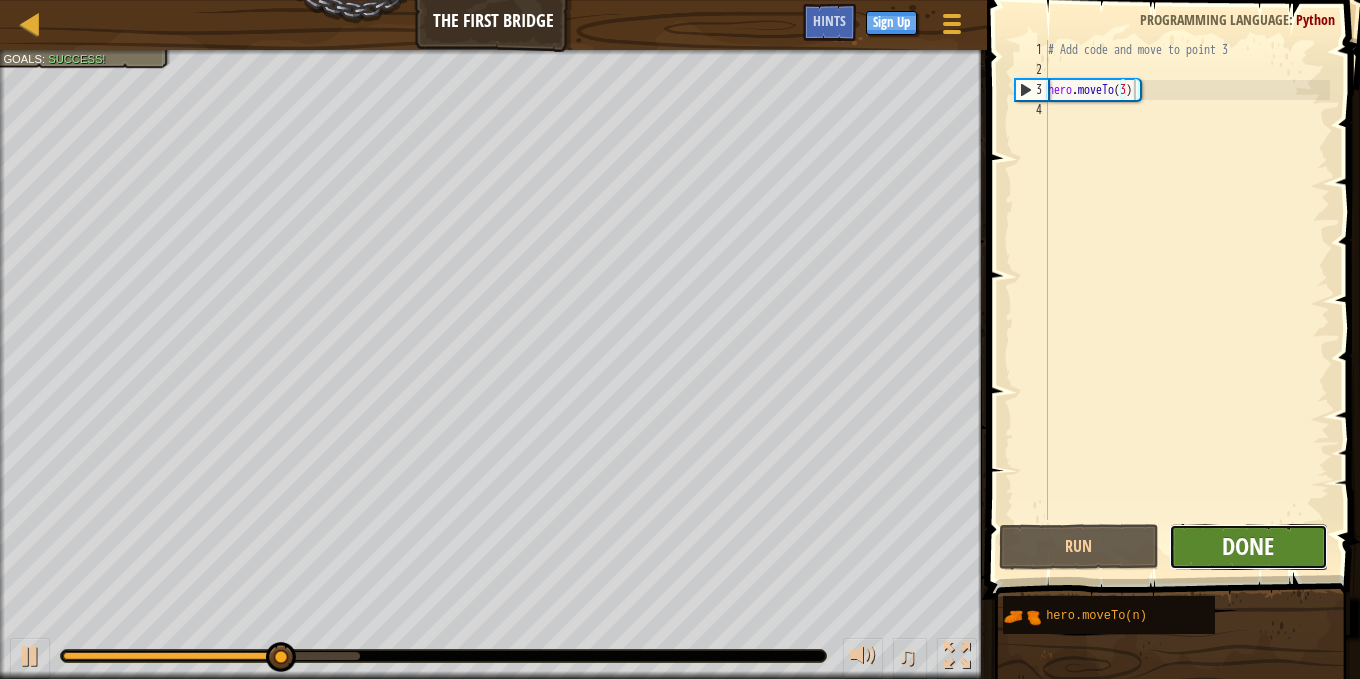 click on "Done" at bounding box center [1248, 546] 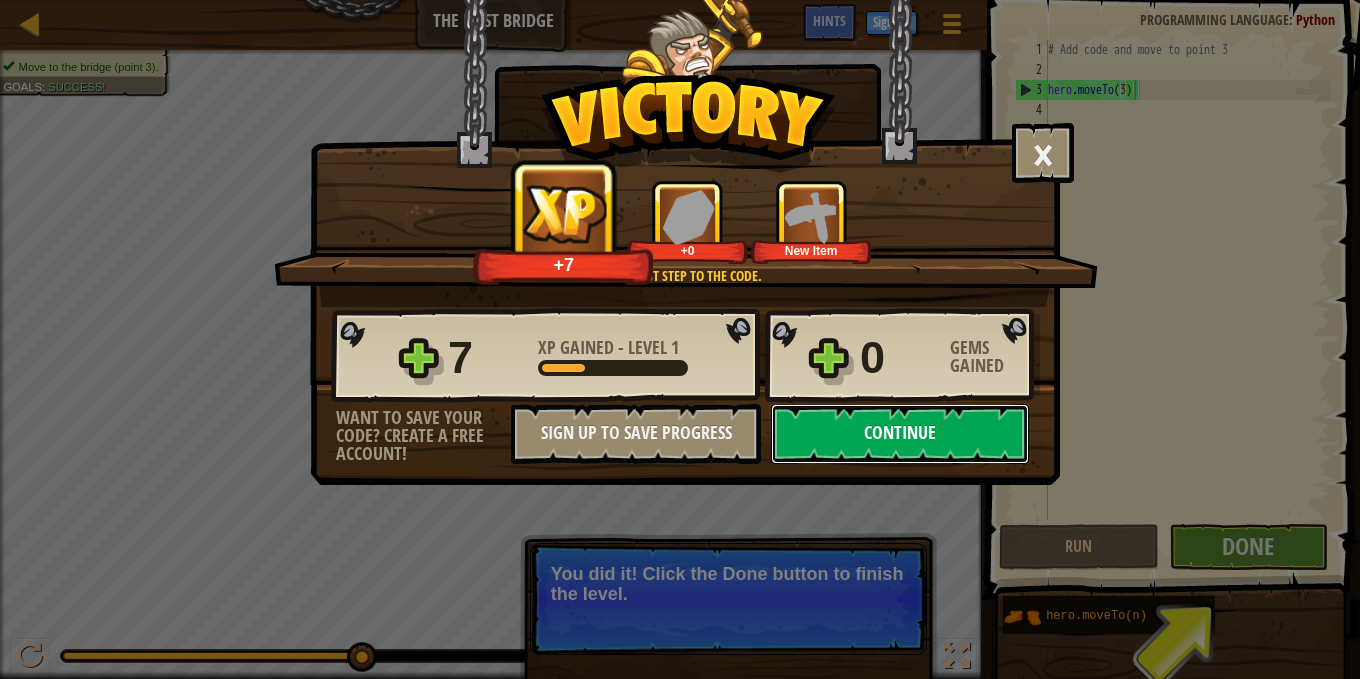 click on "Continue" at bounding box center (900, 434) 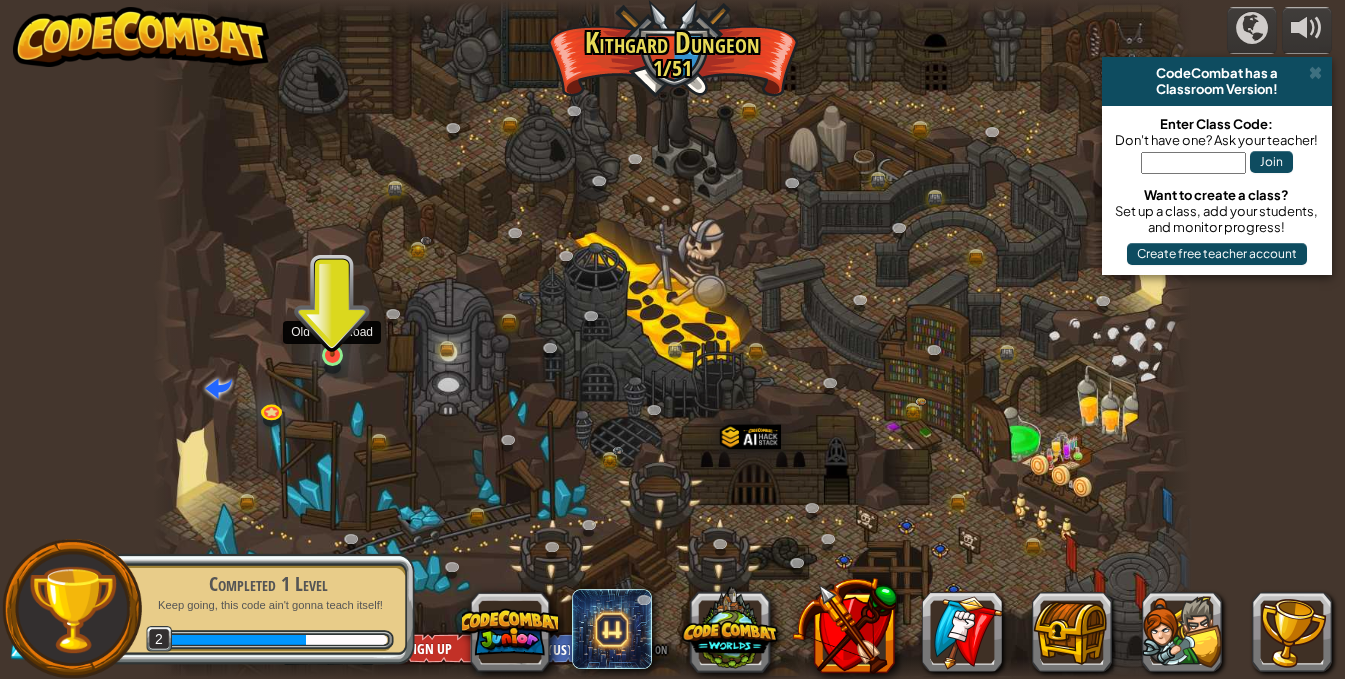 click at bounding box center (332, 329) 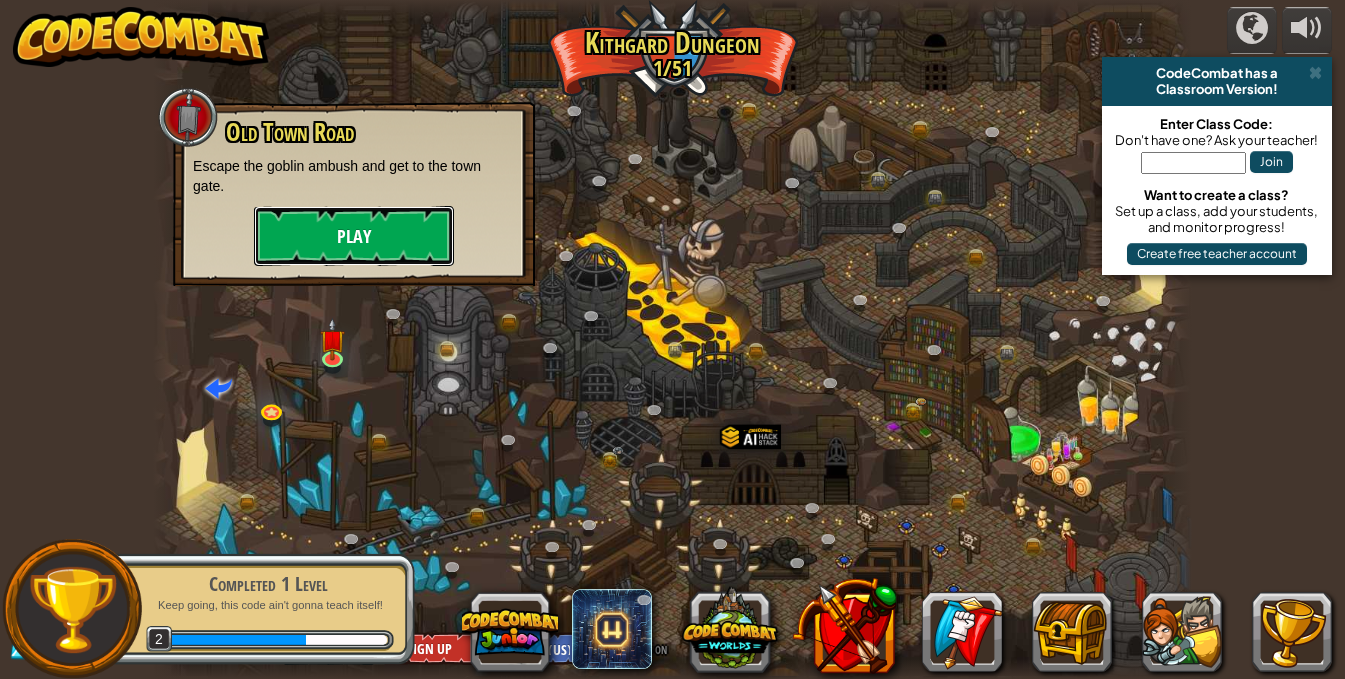 click on "Play" at bounding box center [354, 236] 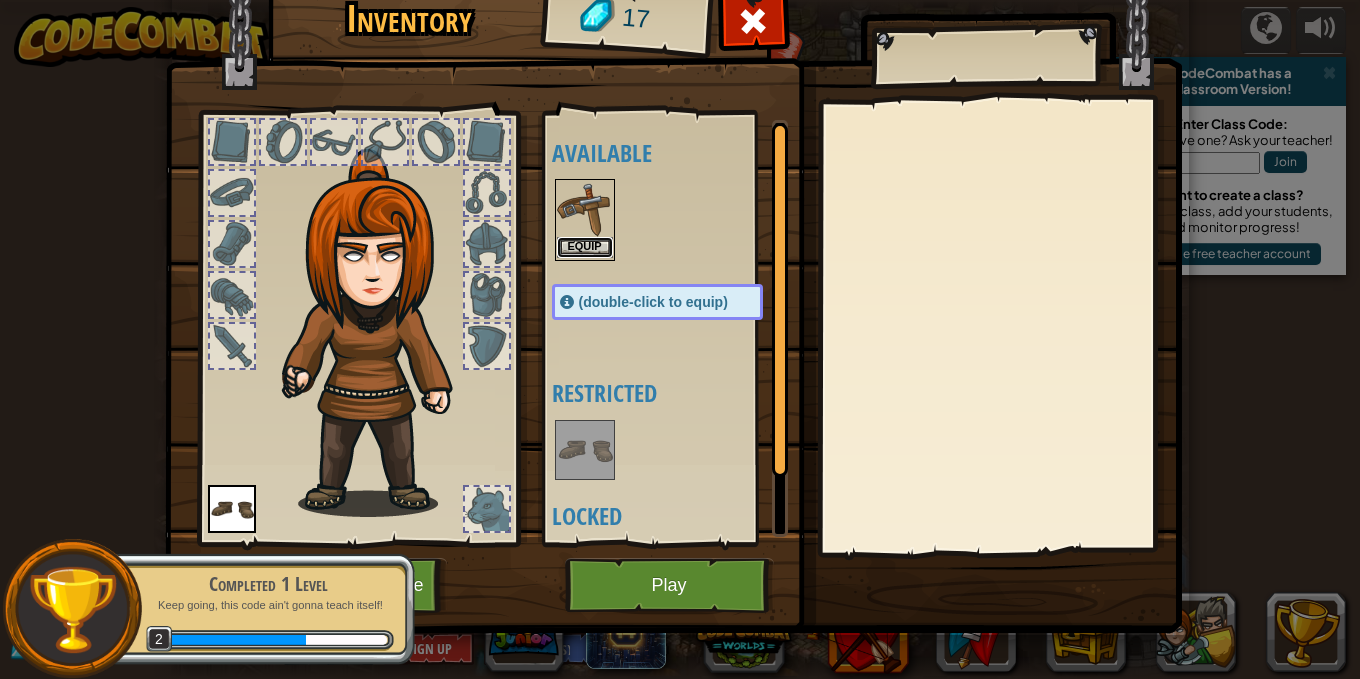 click on "Equip" at bounding box center (585, 247) 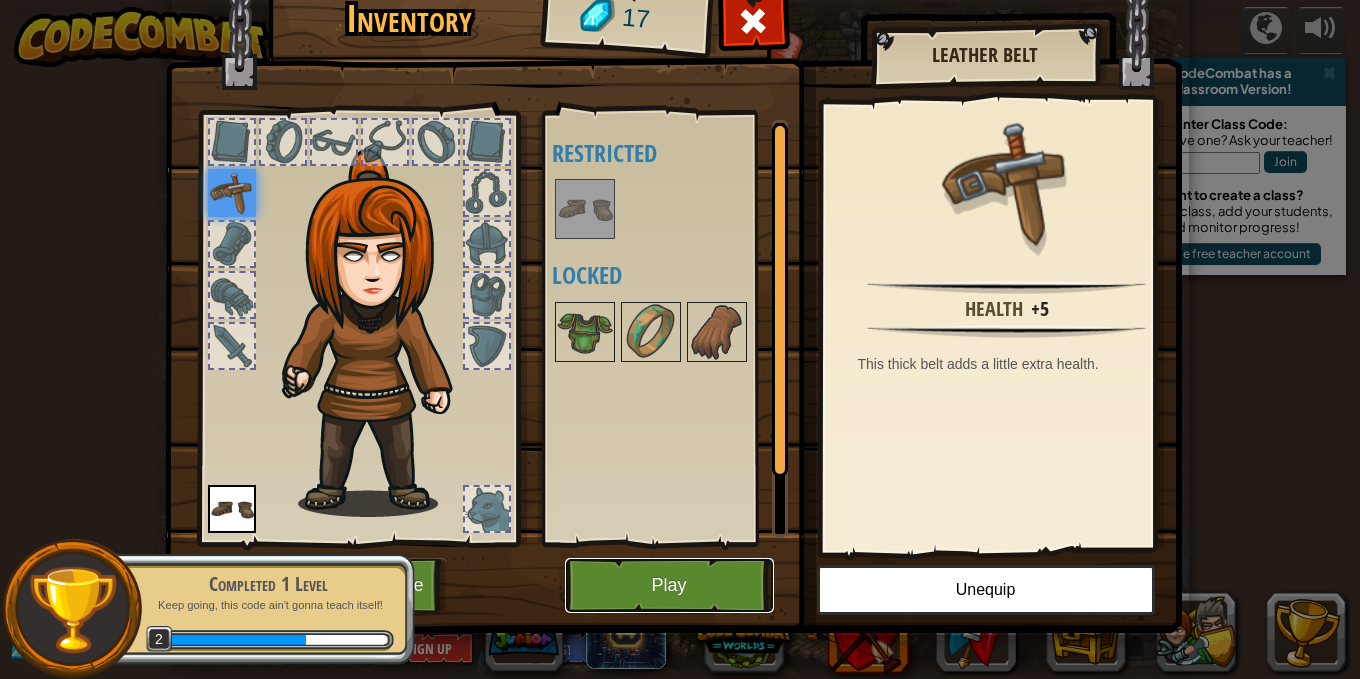 click on "Play" at bounding box center (669, 585) 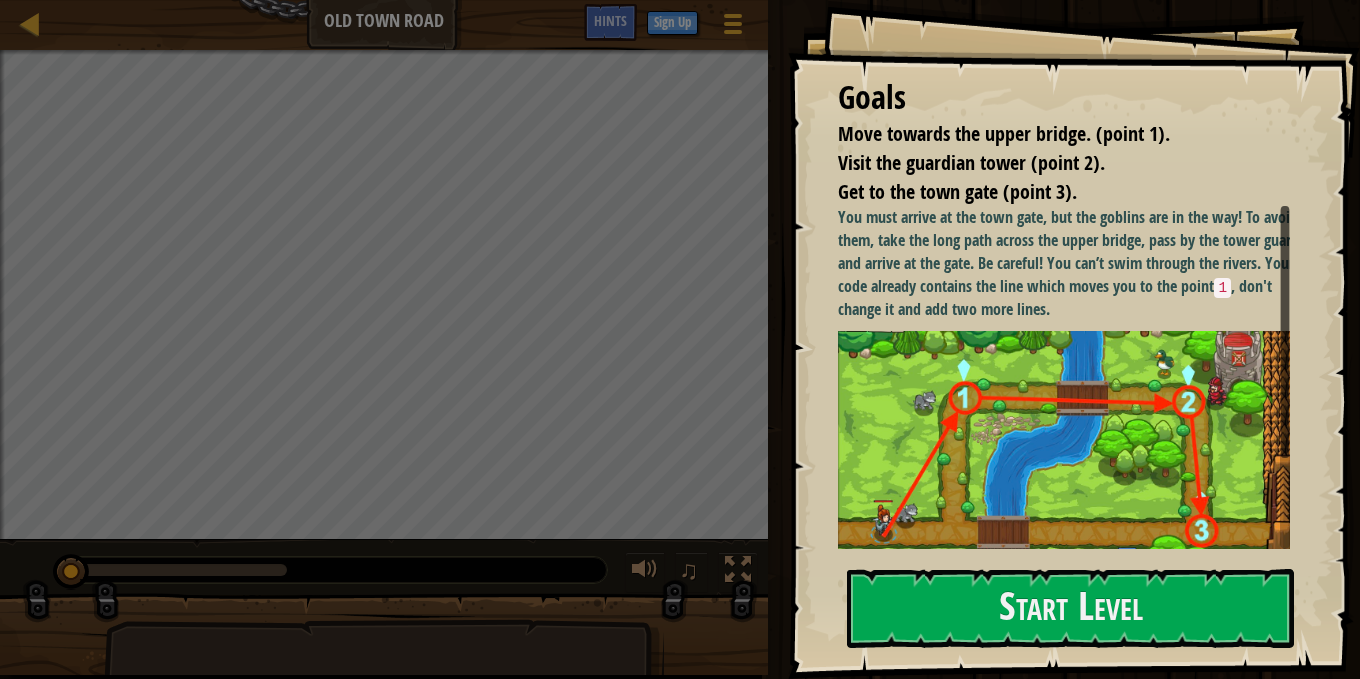 click on "Goals Move towards the upper bridge. (point 1). Visit the guardian tower (point 2). Get to the town gate (point 3). You must arrive at the town gate, but the goblins are in the way! To avoid them, take the long path across the upper bridge,
pass by the tower guard, and arrive at the gate. Be careful! You can’t swim through the rivers.
Your code already contains the line which moves you to the point  1 , don't change it and add two more lines.
Move to point  1 , the guard tower  2 , and the gate  3 .
Start Level Error loading from server. Try refreshing the page. You'll need a subscription to play this level. Subscribe You'll need to join a course to play this level. Back to my courses Ask your teacher to assign a license to you so you can continue to play CodeCombat! Back to my courses This level is locked. Back to my courses" at bounding box center [1074, 339] 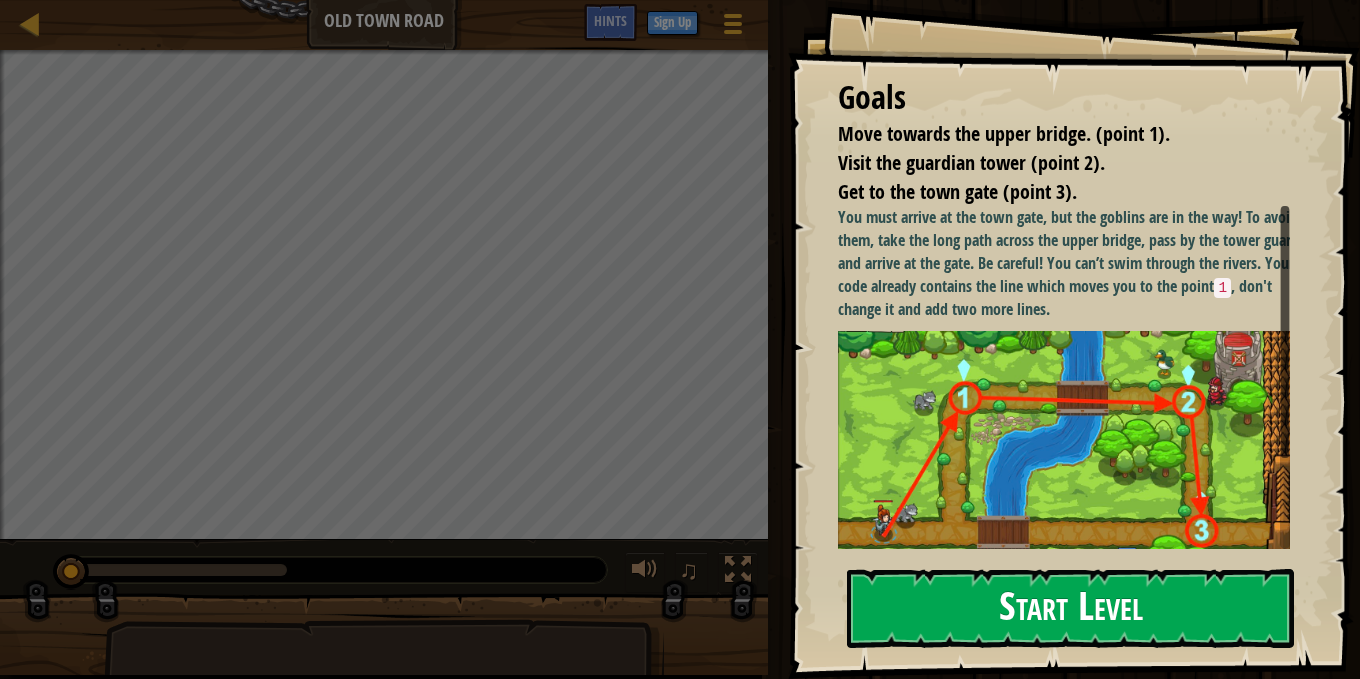 click on "Start Level" at bounding box center (1070, 608) 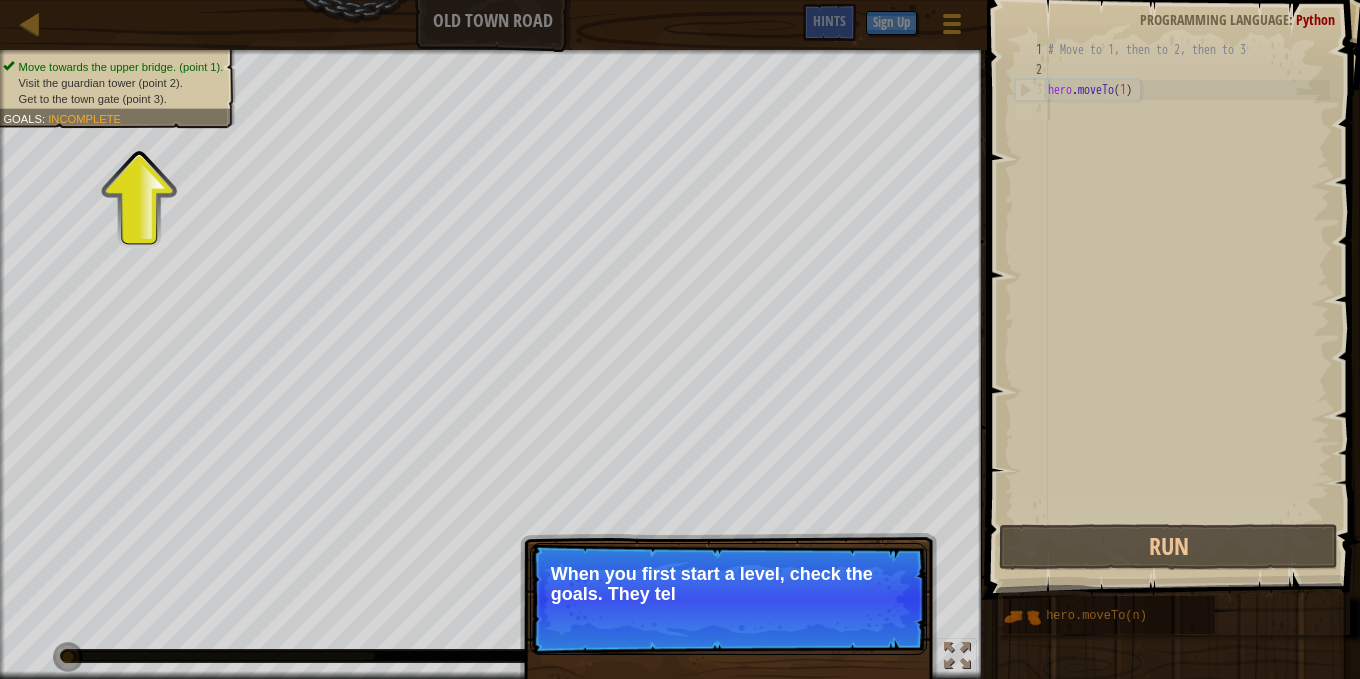 click on "When you first start a level, check the goals. They tel" at bounding box center [728, 584] 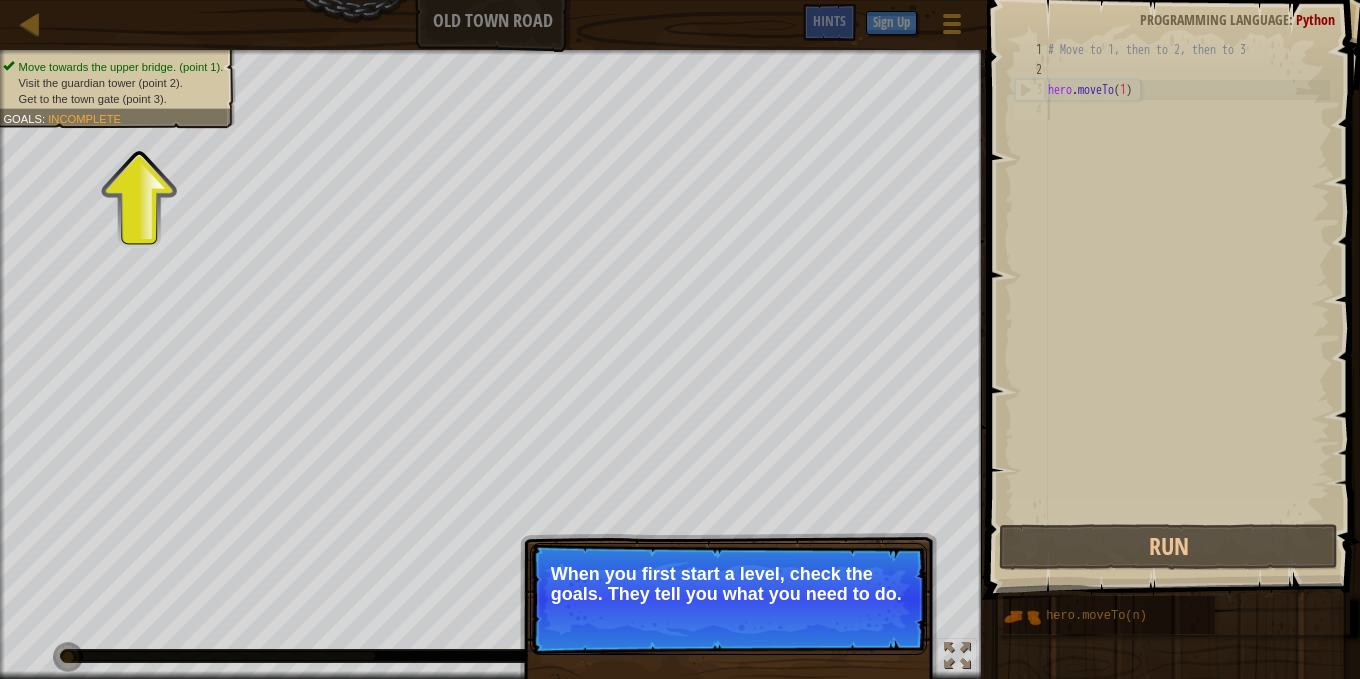 click on "When you first start a level, check the goals. They tell you what you need to do." at bounding box center [728, 584] 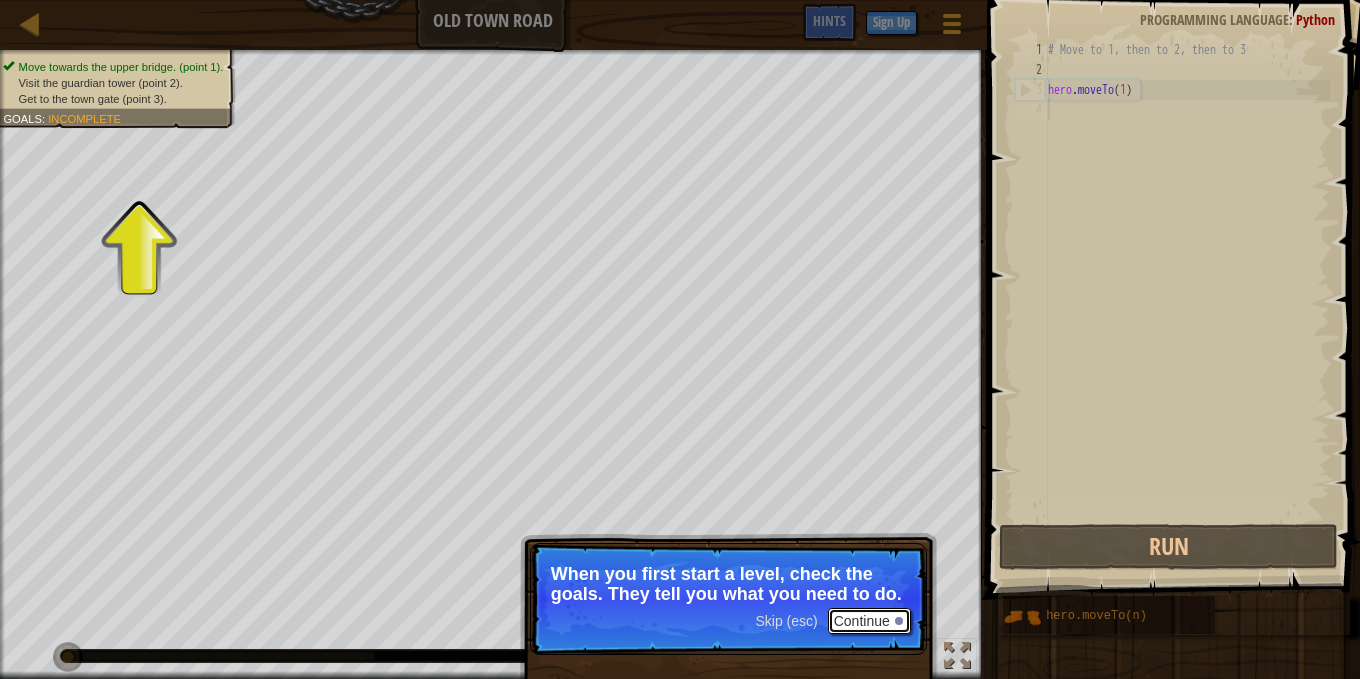 click on "Continue" at bounding box center (869, 621) 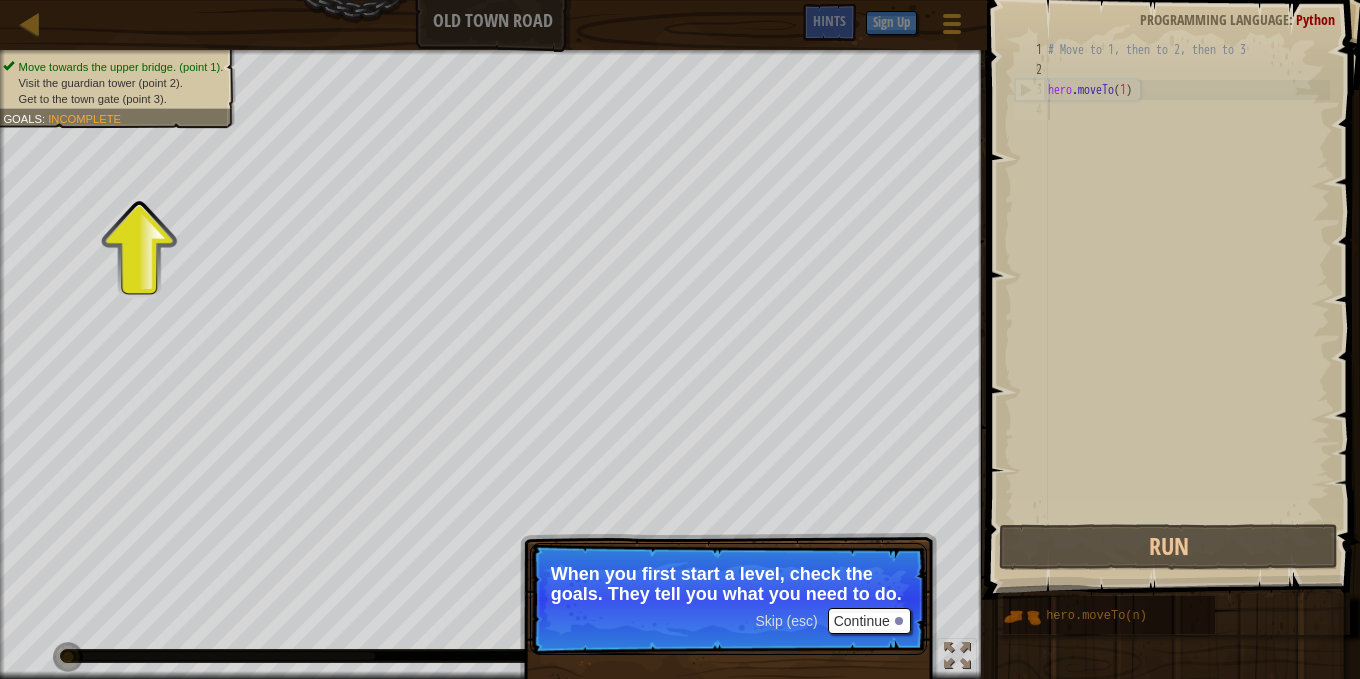 scroll, scrollTop: 9, scrollLeft: 0, axis: vertical 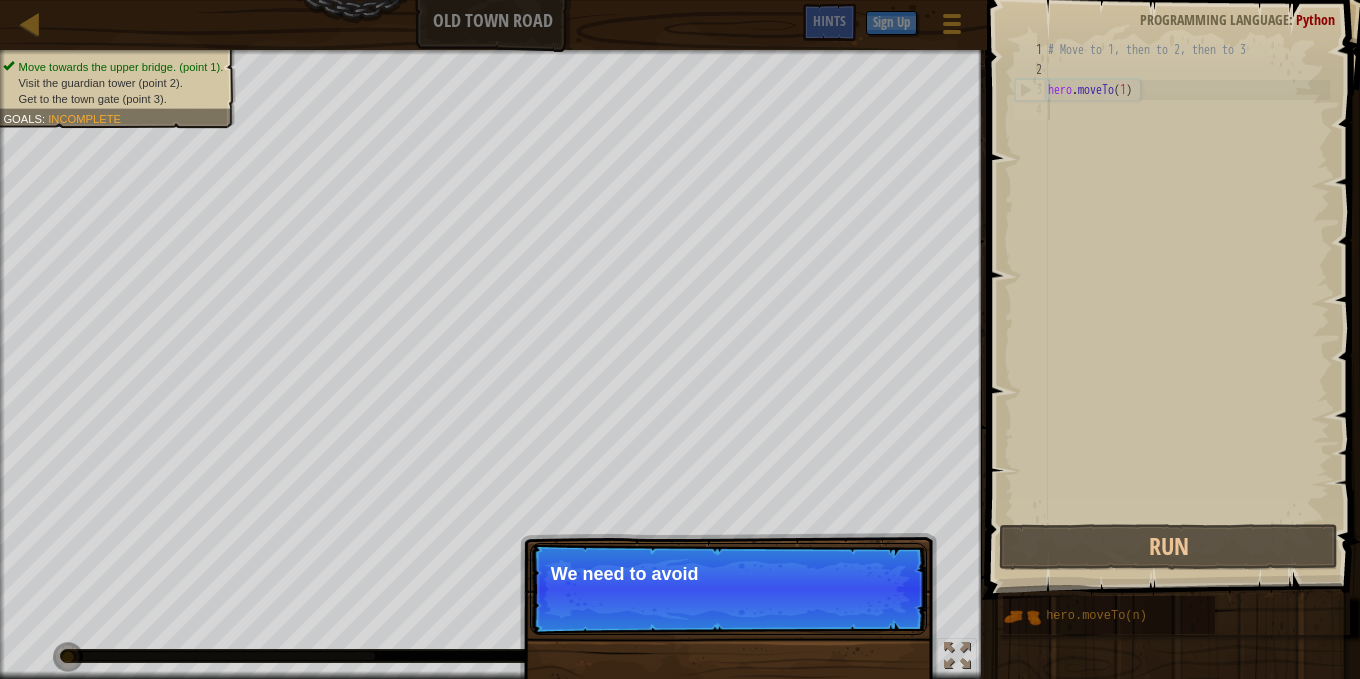 click on "Skip (esc) Continue  We need to avoid" at bounding box center (728, 589) 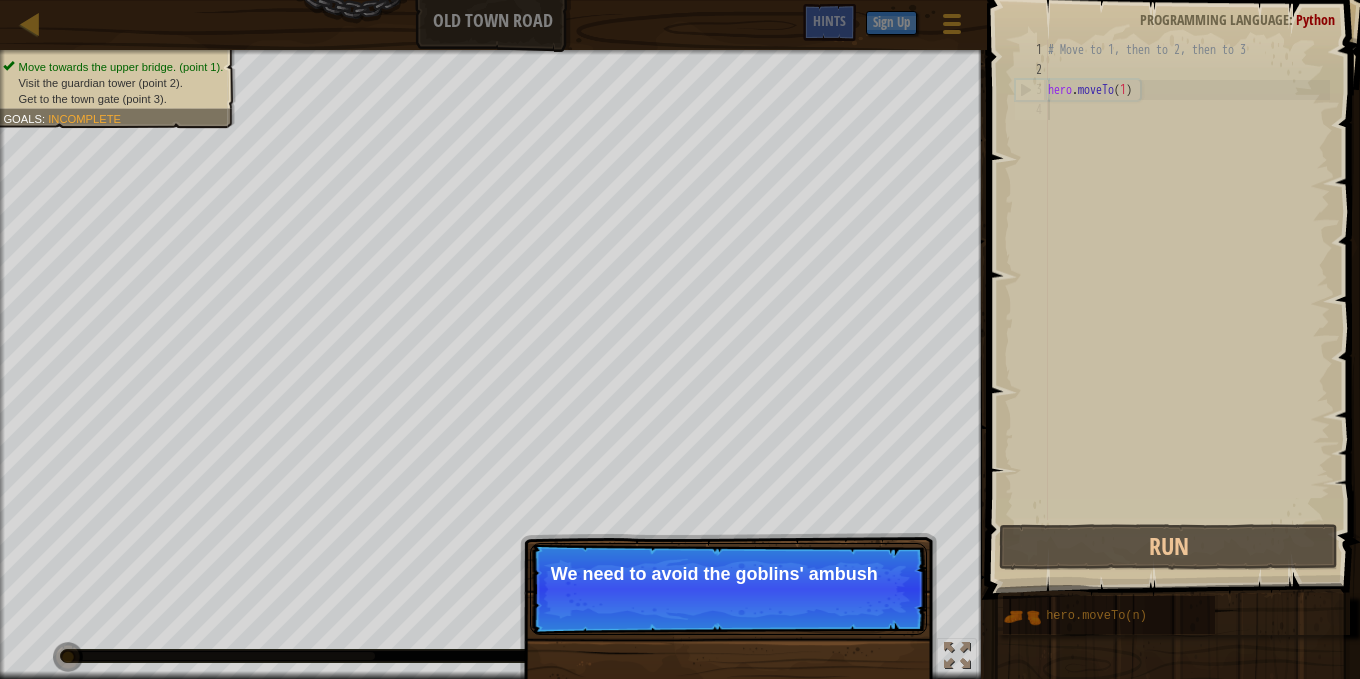 click on "Skip (esc) Continue  We need to avoid the goblins' ambush" at bounding box center [728, 589] 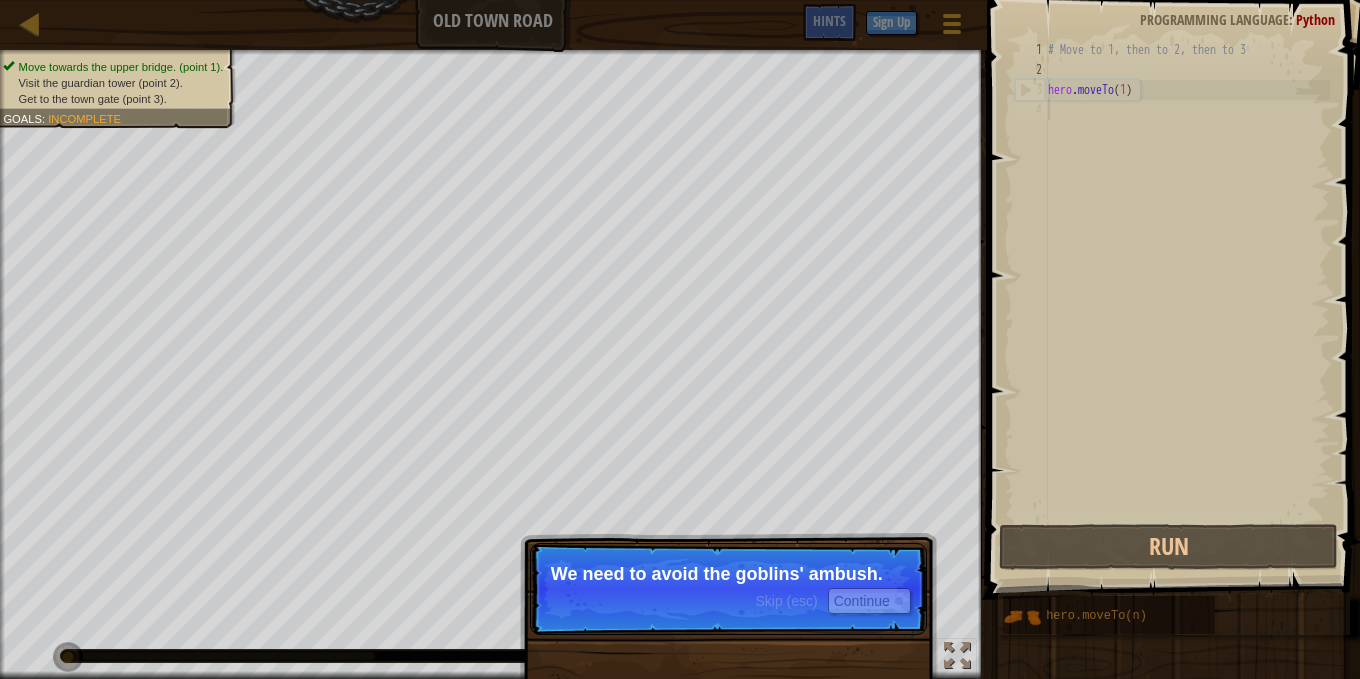 click on "Skip (esc) Continue  We need to avoid the goblins' ambush." at bounding box center (728, 589) 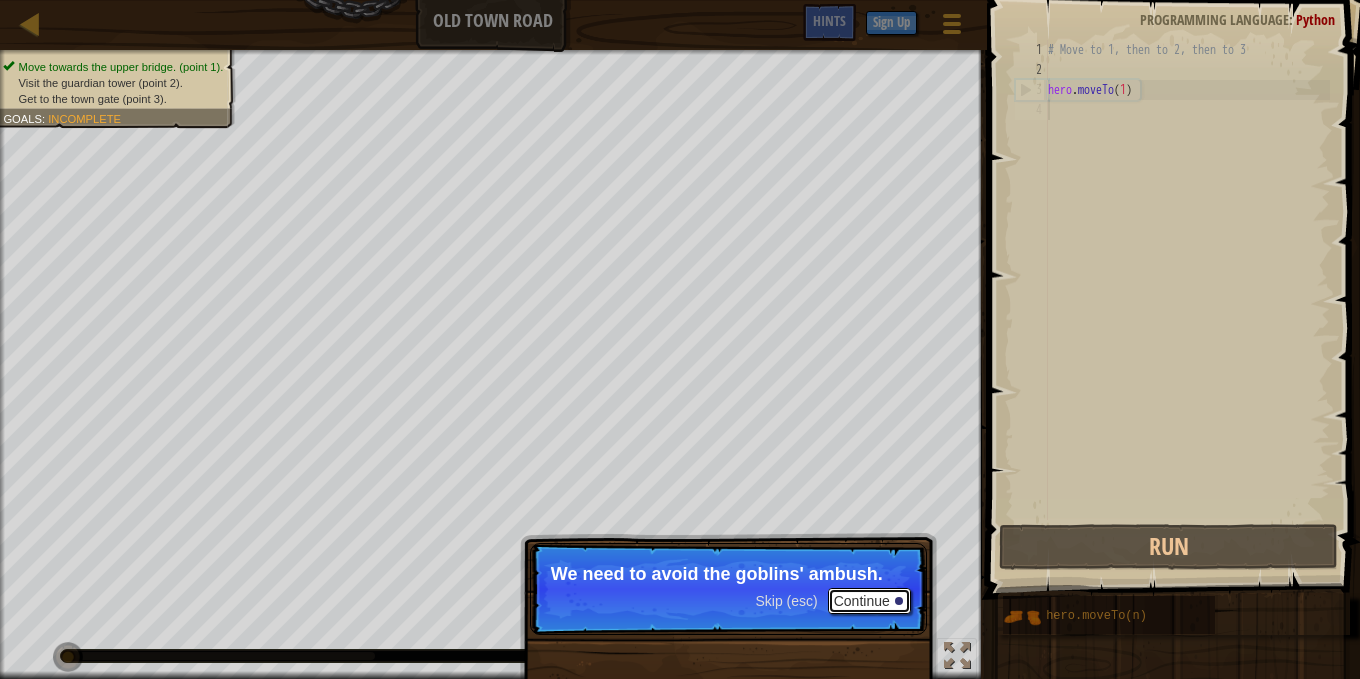 click on "Continue" at bounding box center (869, 601) 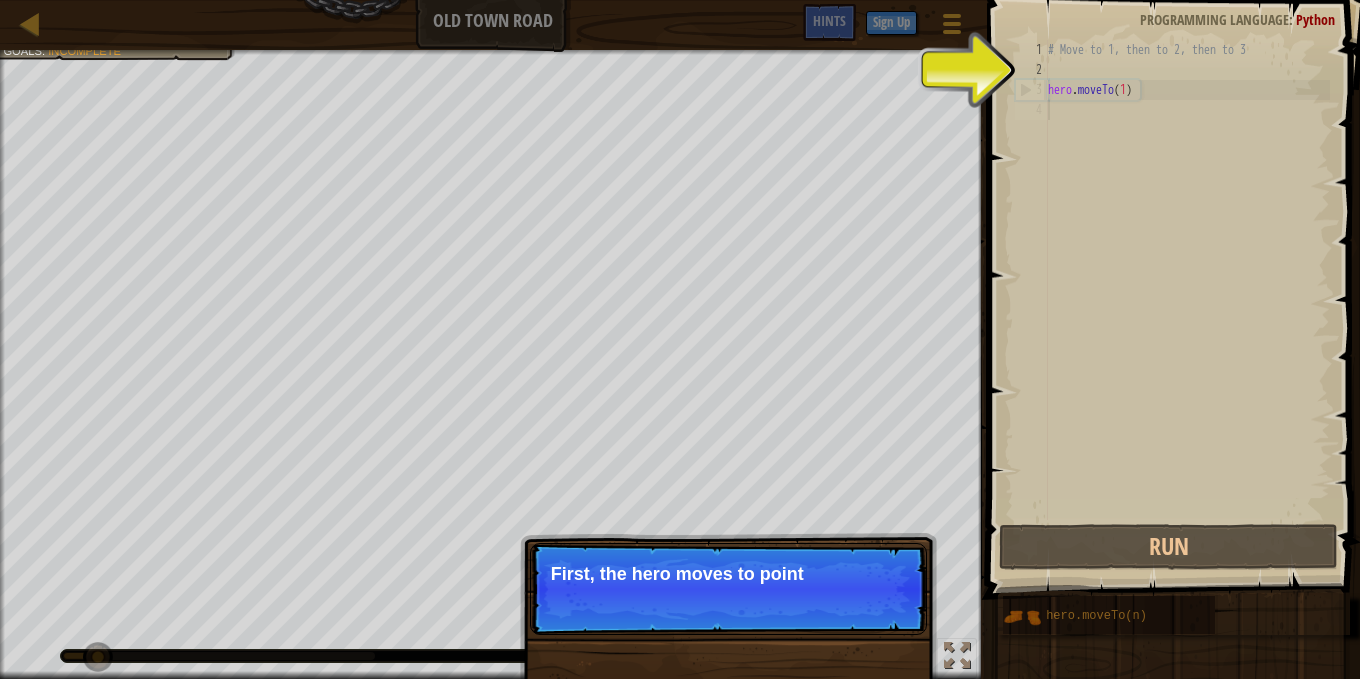 click on "Skip (esc) Continue  First, the hero moves to point" at bounding box center [728, 589] 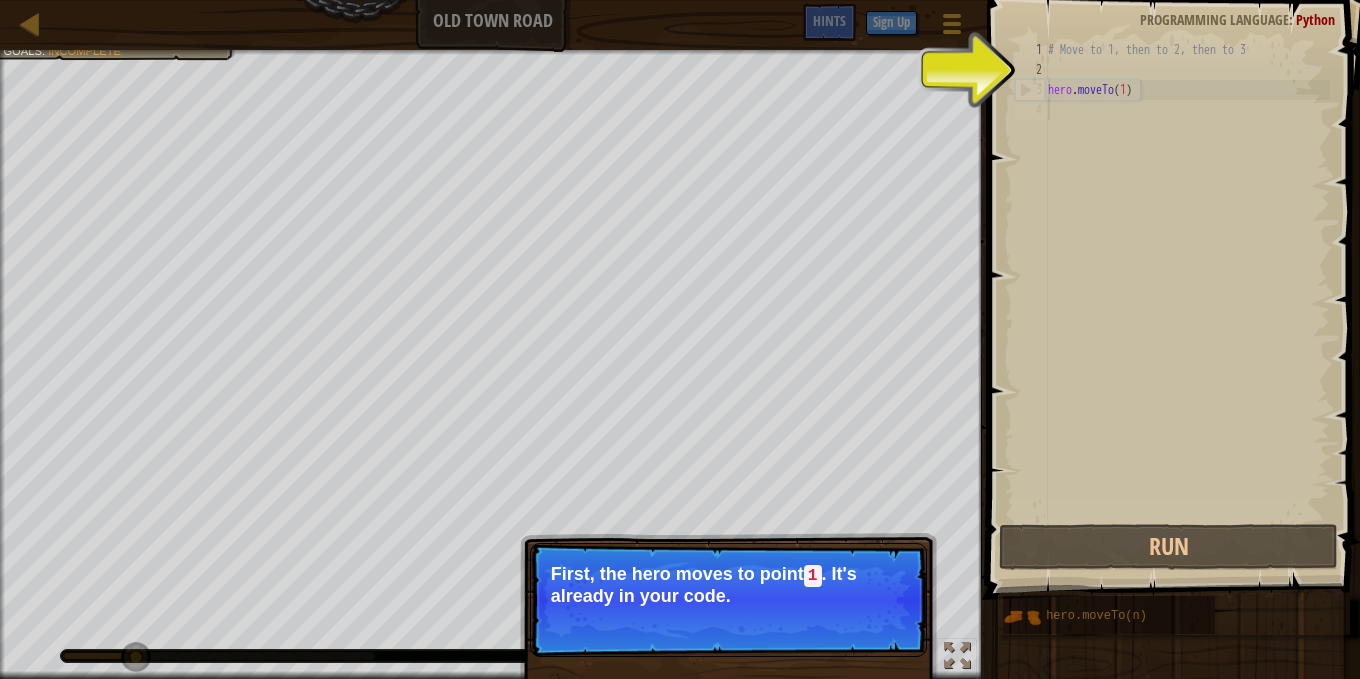 click on "Skip (esc) Continue  First, the hero moves to point  1 . It's already in your code." at bounding box center (728, 600) 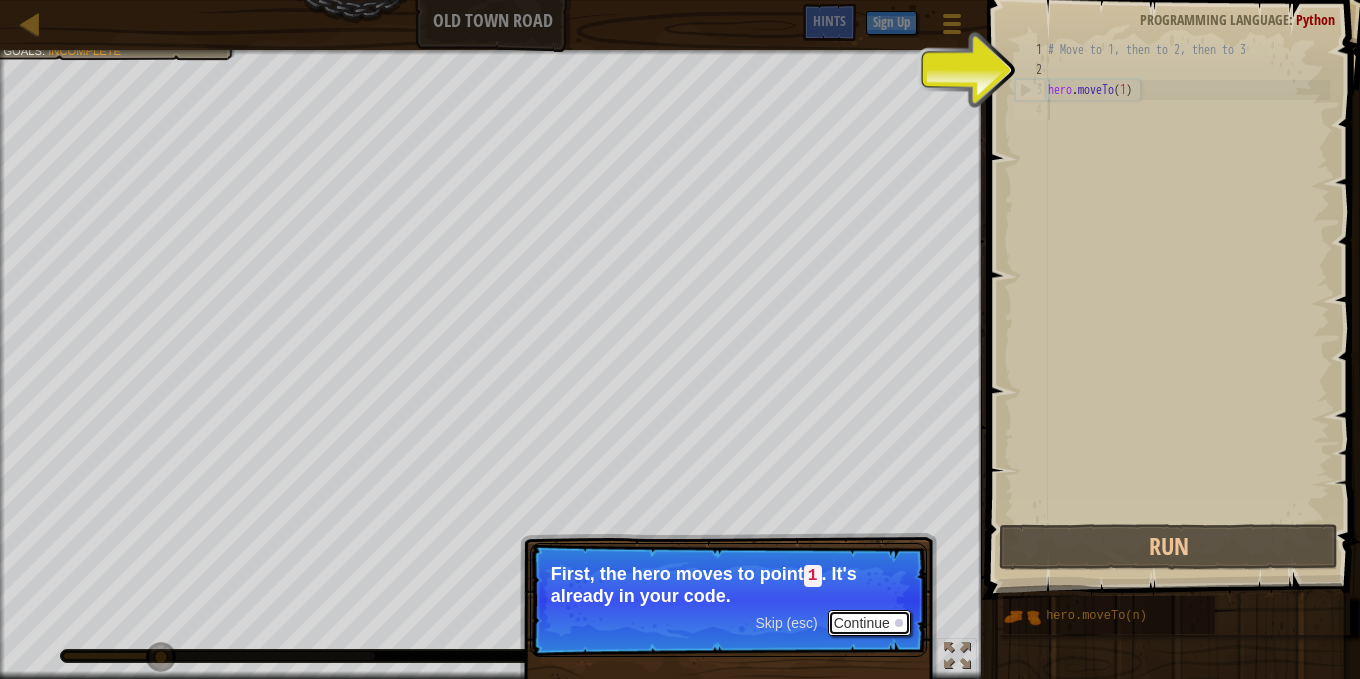 click on "Continue" at bounding box center (869, 623) 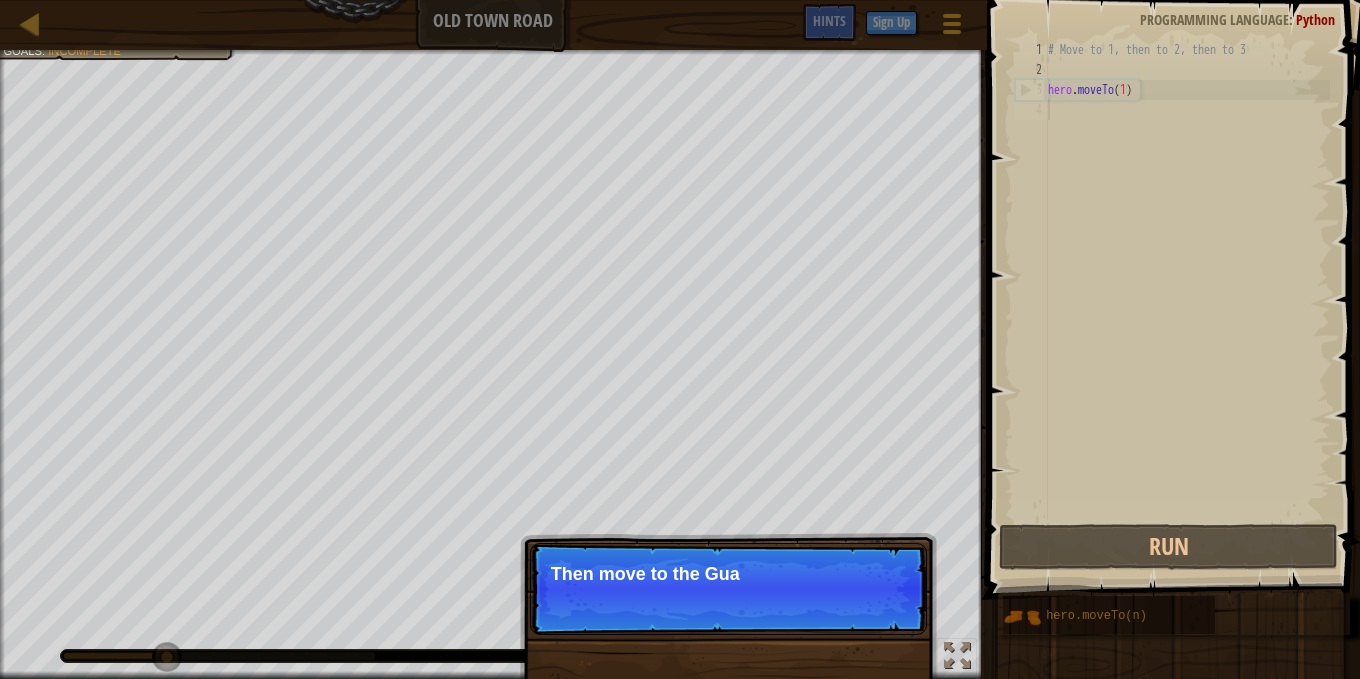 click on "Skip (esc) Continue  Then move to the Gua" at bounding box center (728, 589) 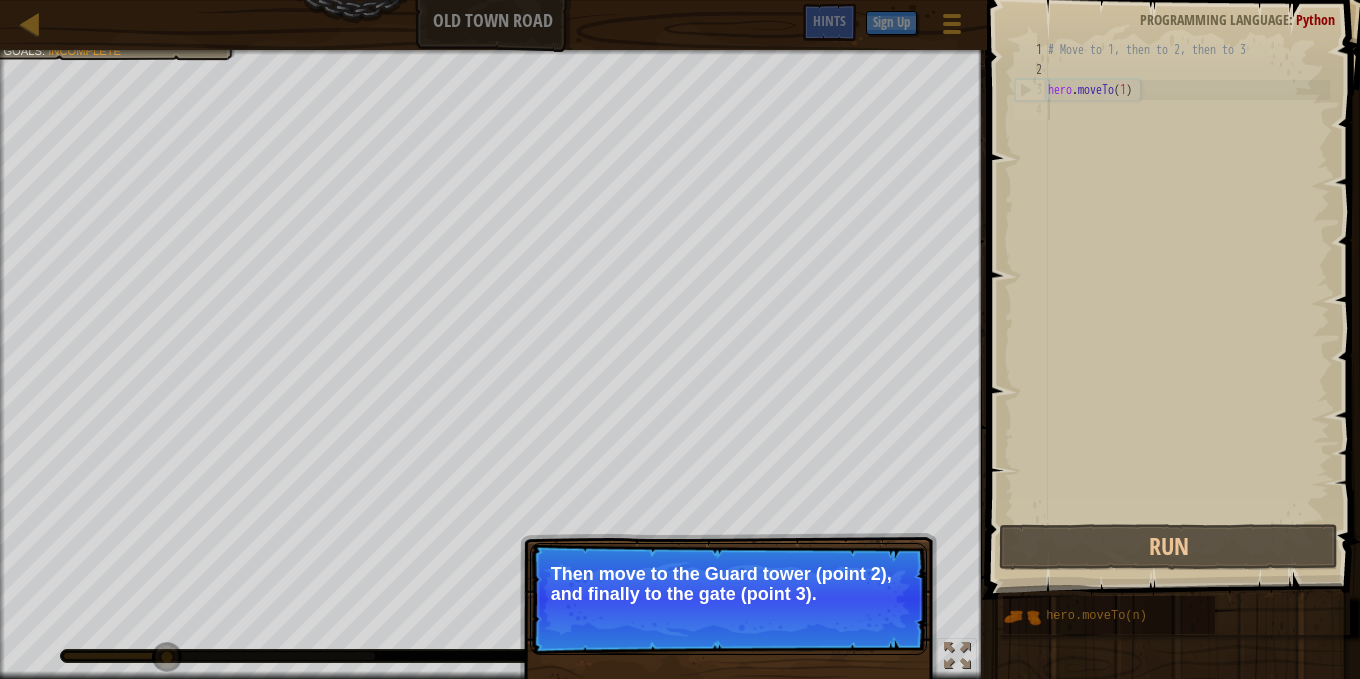 click on "Continue" at bounding box center [869, 621] 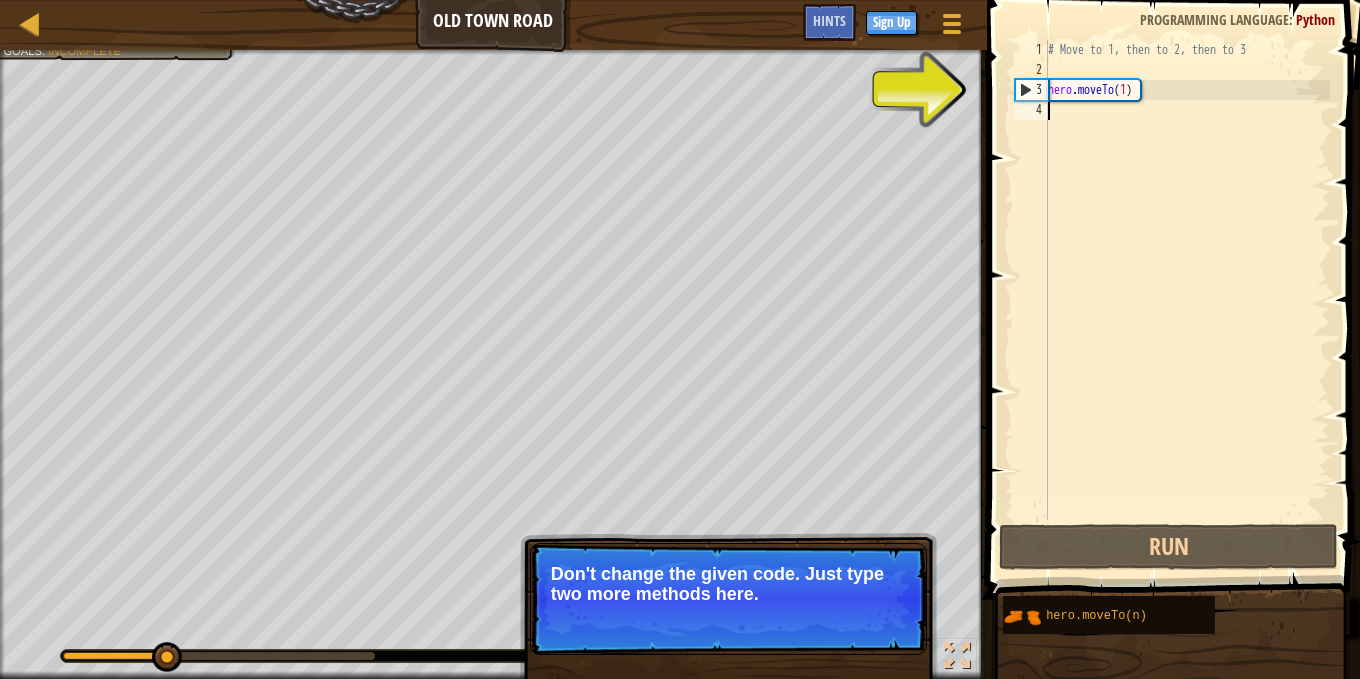 click on "Skip (esc) Continue  Don't change the given code. Just type two more methods here." at bounding box center [728, 599] 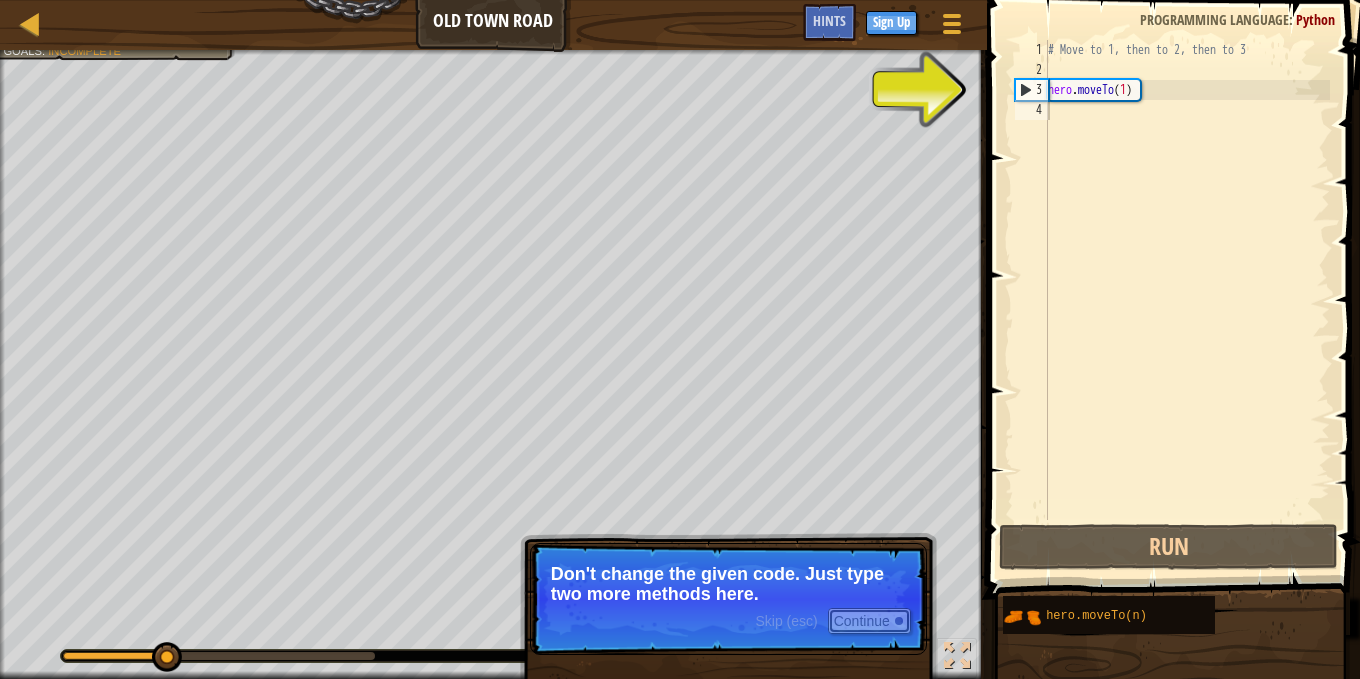 click on "Continue" at bounding box center [869, 621] 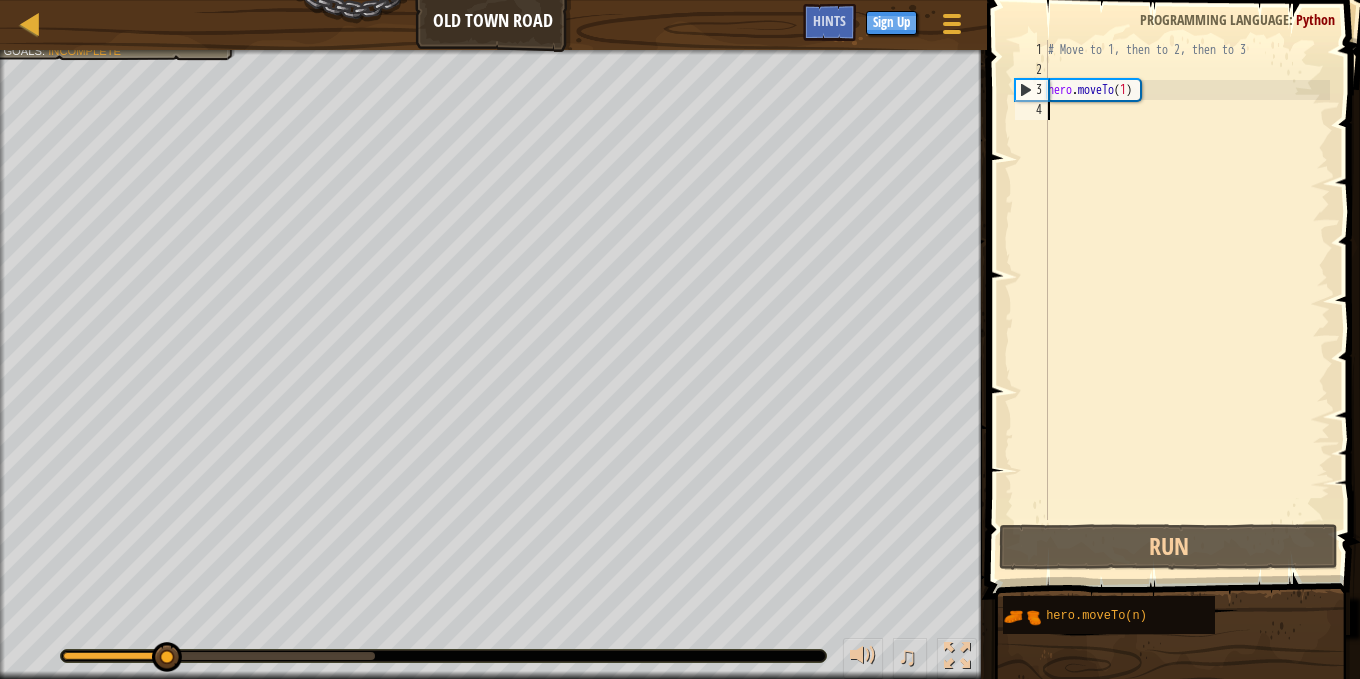 click on "# Move to 1, then to 2, then to 3 hero . moveTo ( 1 )" at bounding box center (1187, 300) 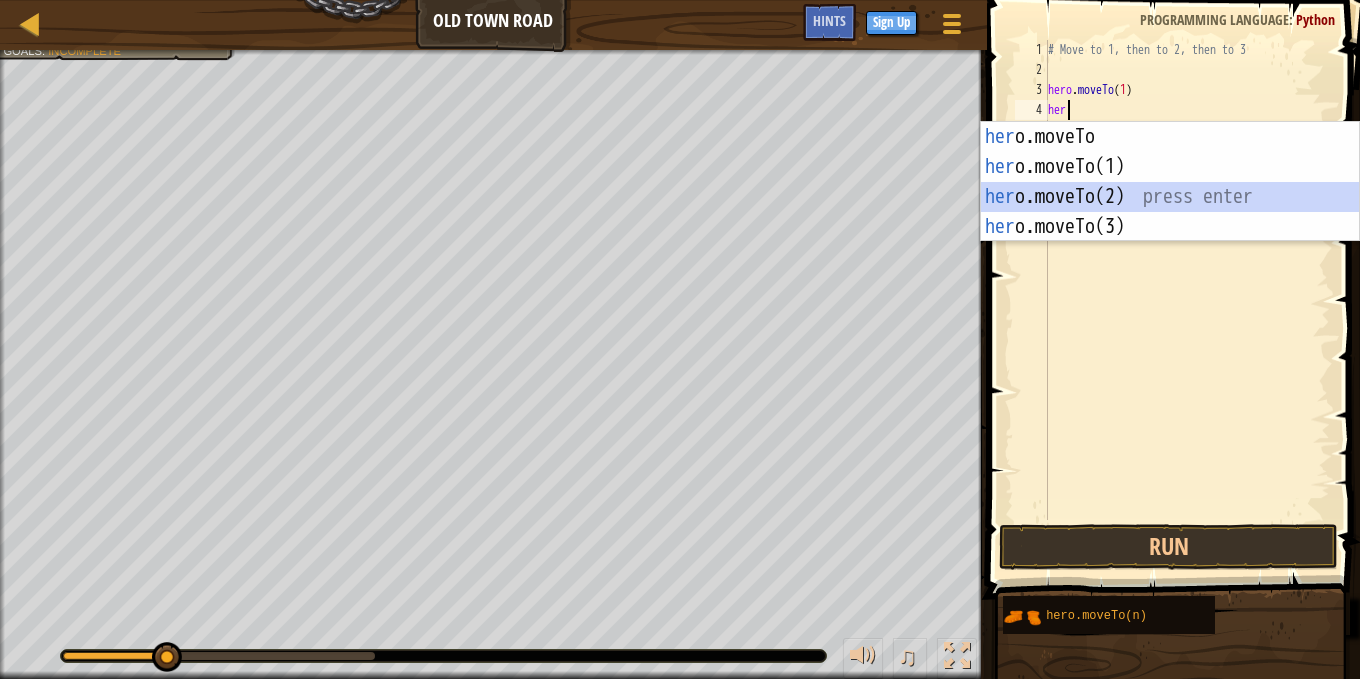 click on "her o.moveTo press enter her o.moveTo(1) press enter her o.moveTo(2) press enter her o.moveTo(3) press enter" at bounding box center (1170, 212) 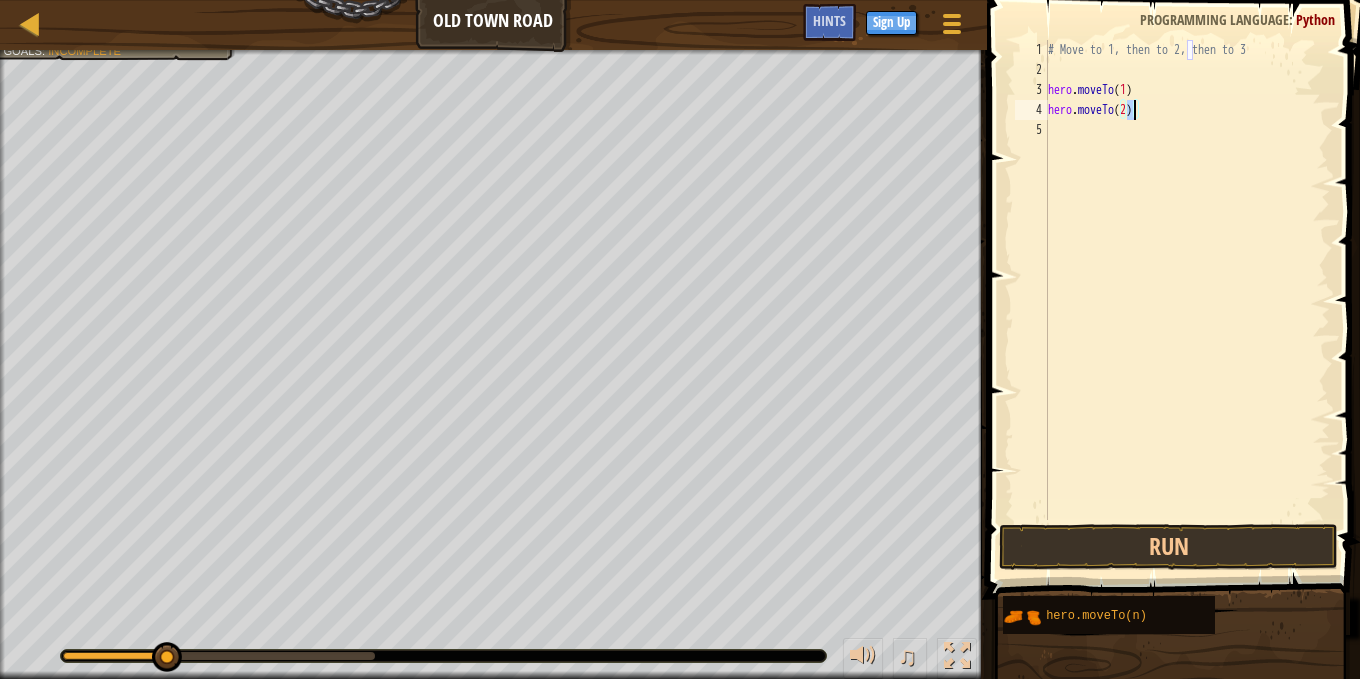 click on "# Move to 1, then to 2, then to 3 hero . moveTo ( 1 ) hero . moveTo ( 2 )" at bounding box center [1187, 300] 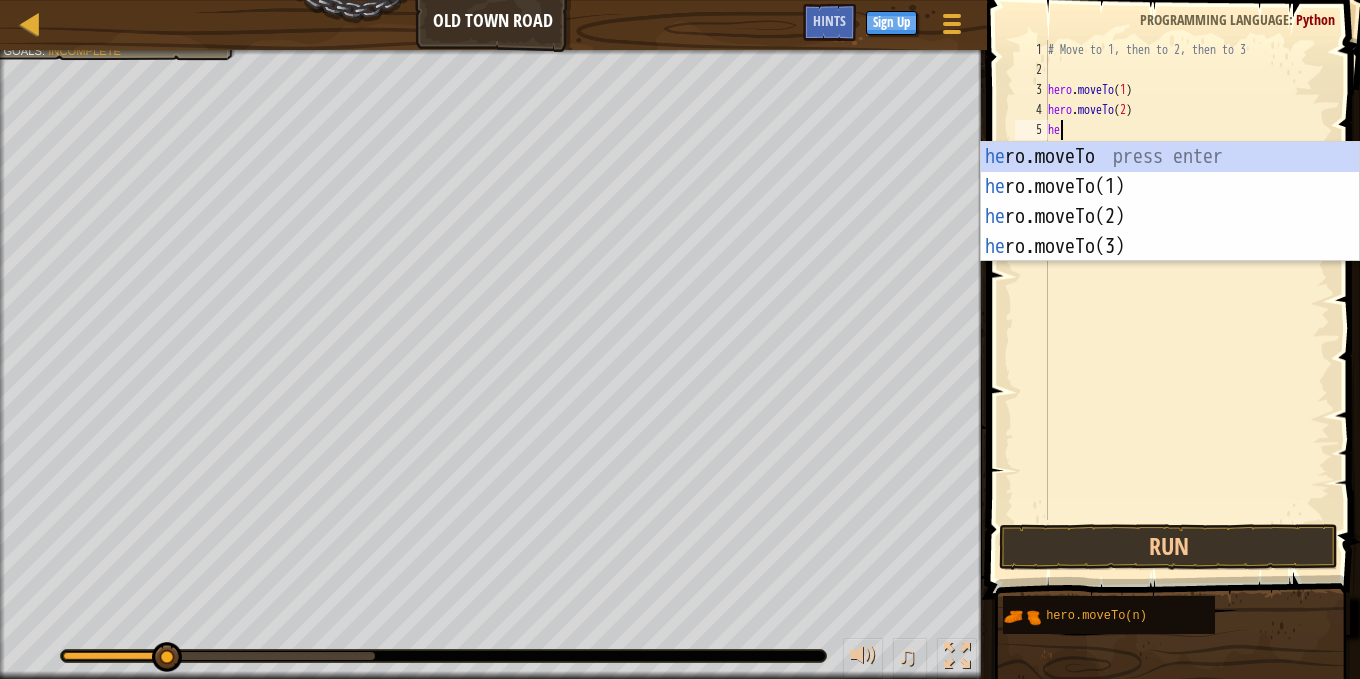 type on "her" 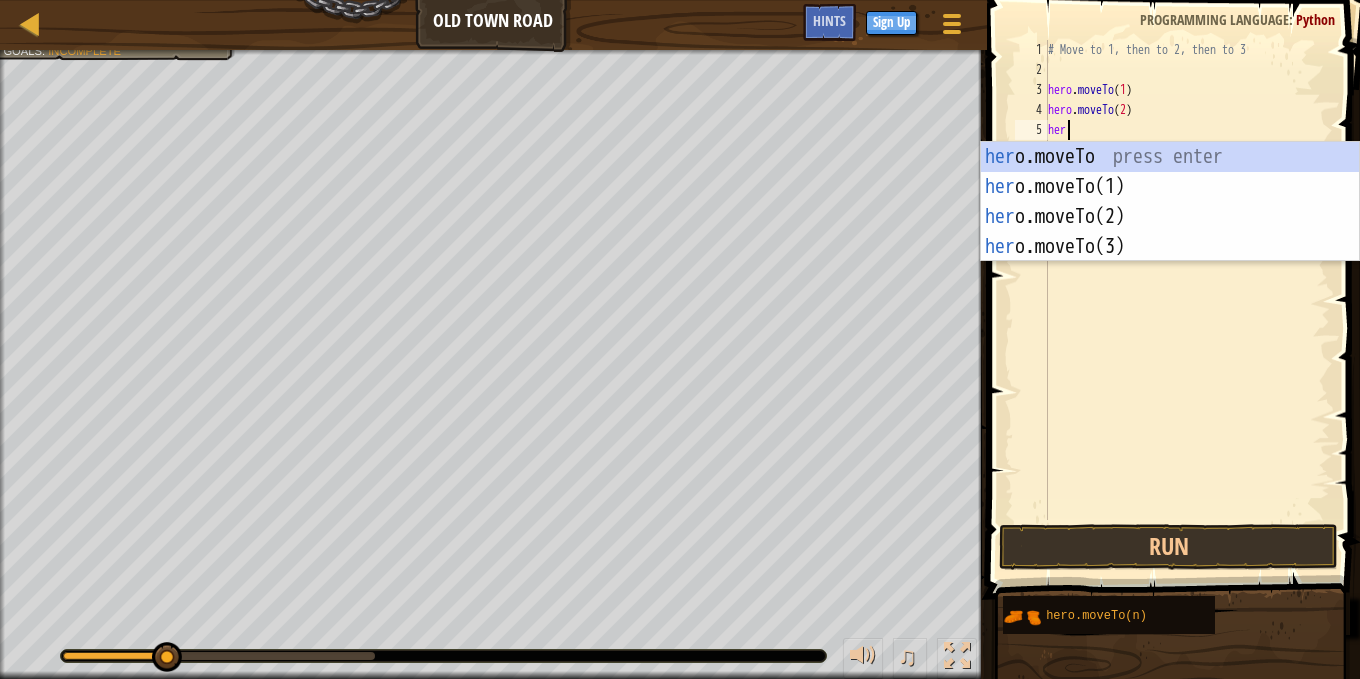 click on "x: 16 y: 16" at bounding box center (1187, 300) 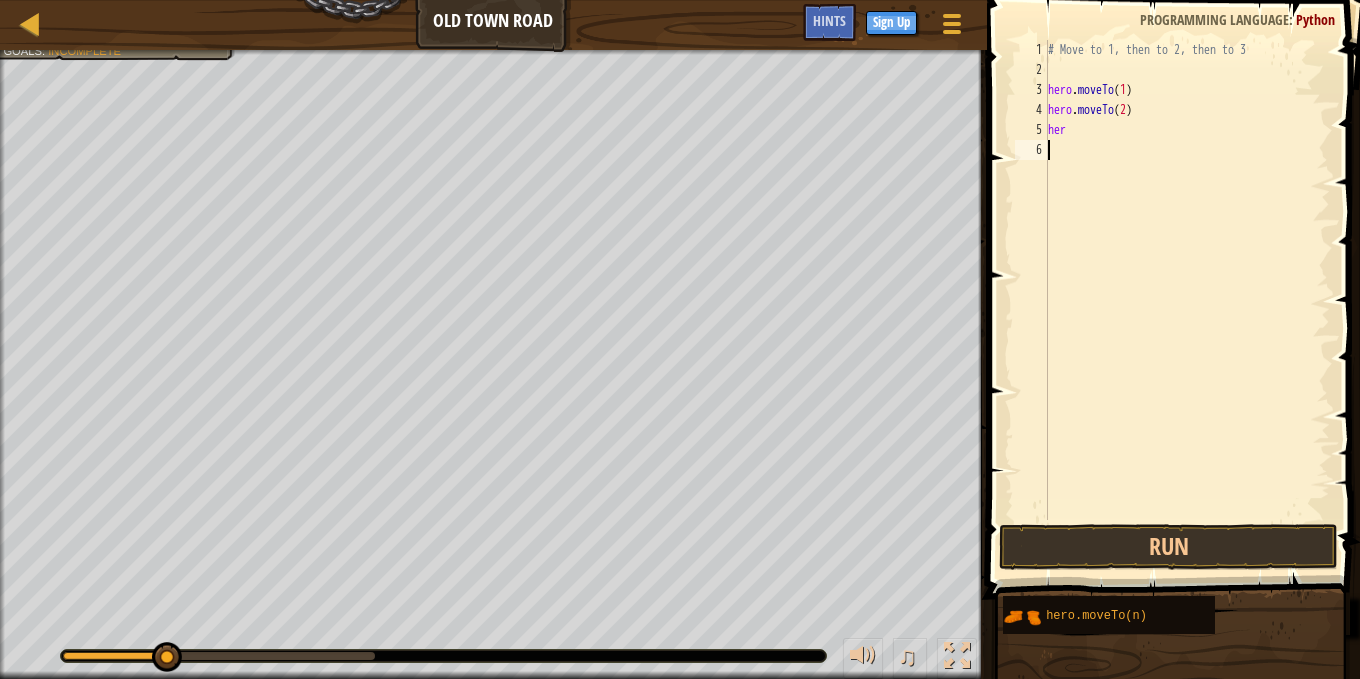 click on "x: 16 y: 16" at bounding box center (1187, 300) 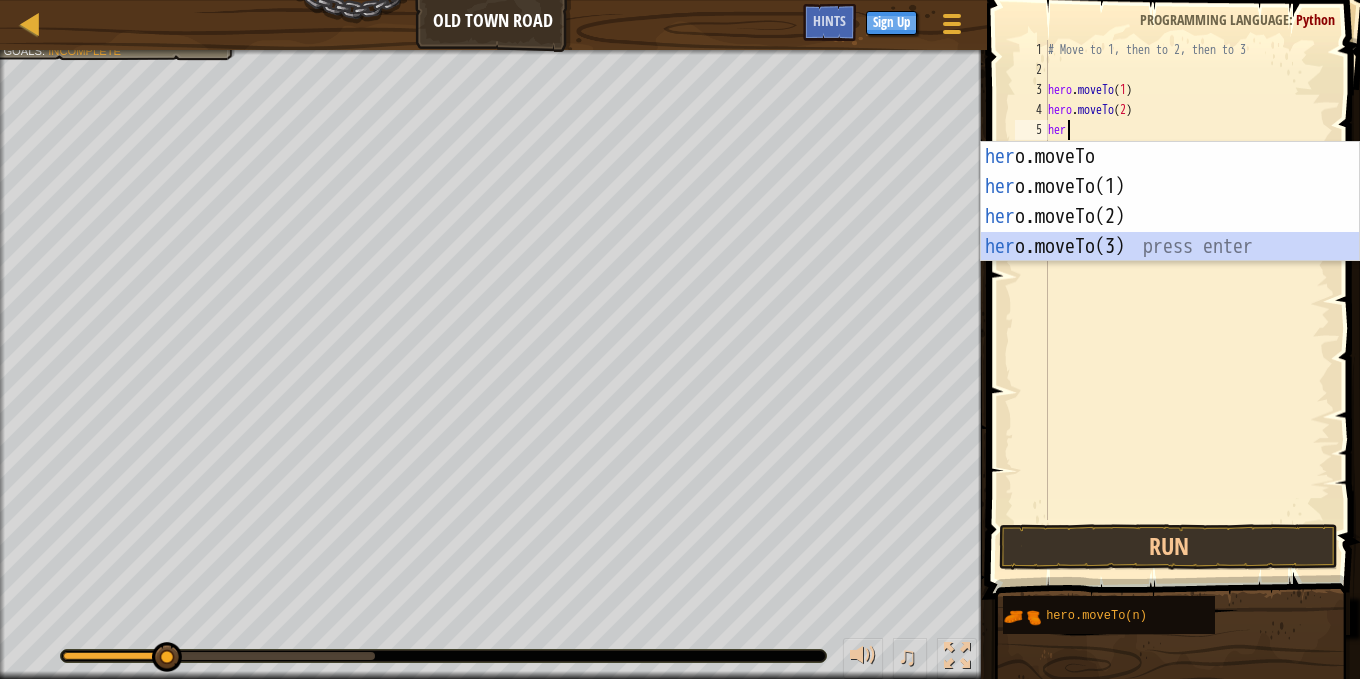 click on "her o.moveTo press enter her o.moveTo(1) press enter her o.moveTo(2) press enter her o.moveTo(3) press enter" at bounding box center [1170, 232] 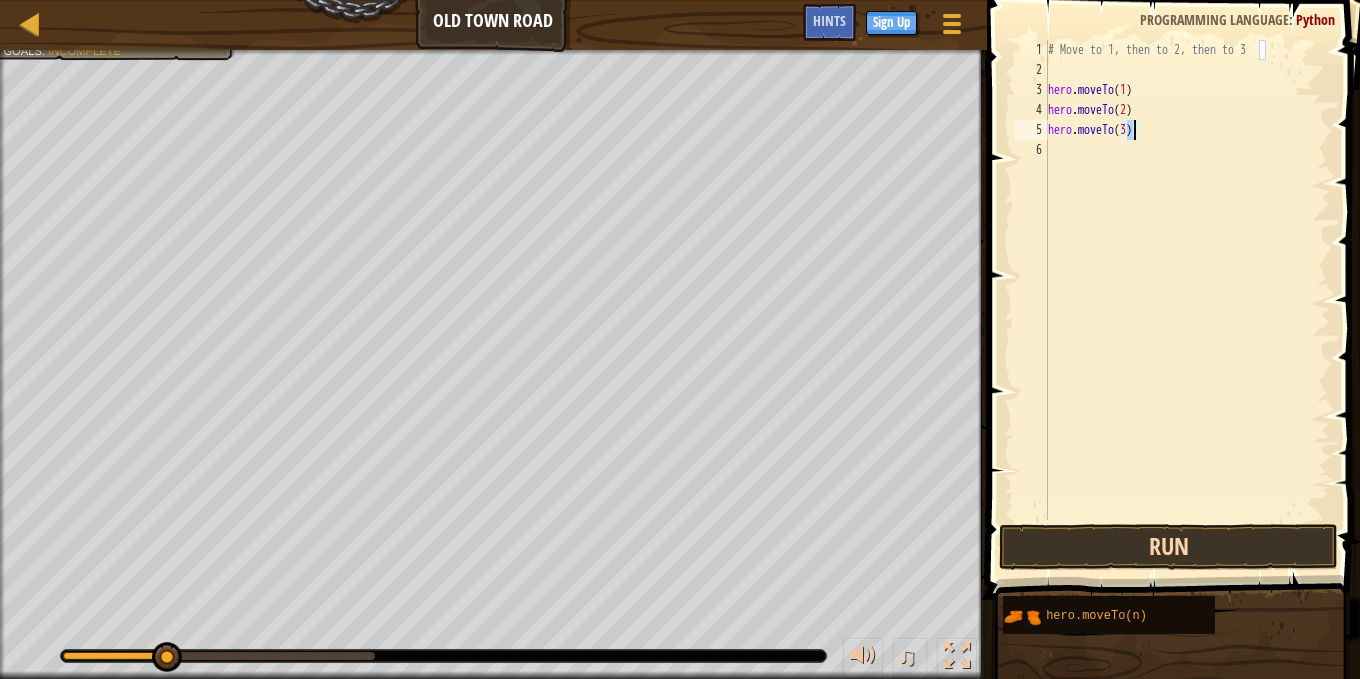 type on "hero.moveTo(3)" 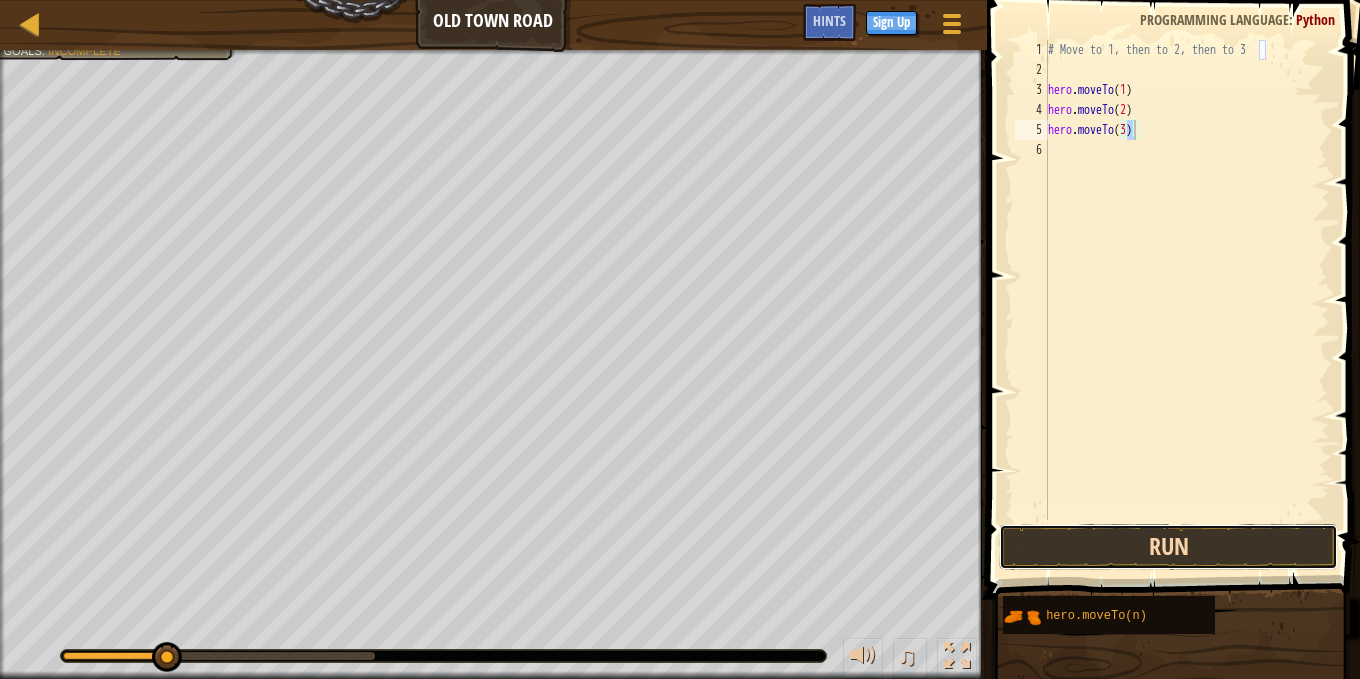click on "Run" at bounding box center [1168, 547] 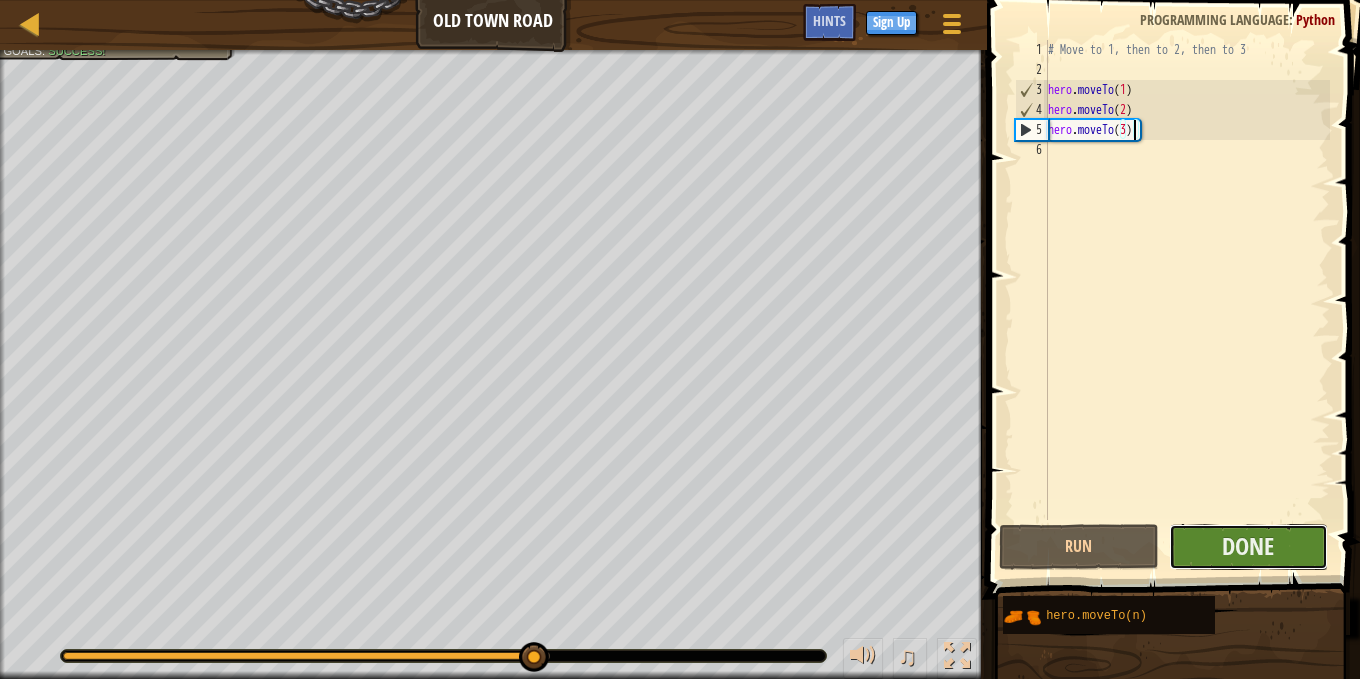 click on "Done" at bounding box center (1248, 547) 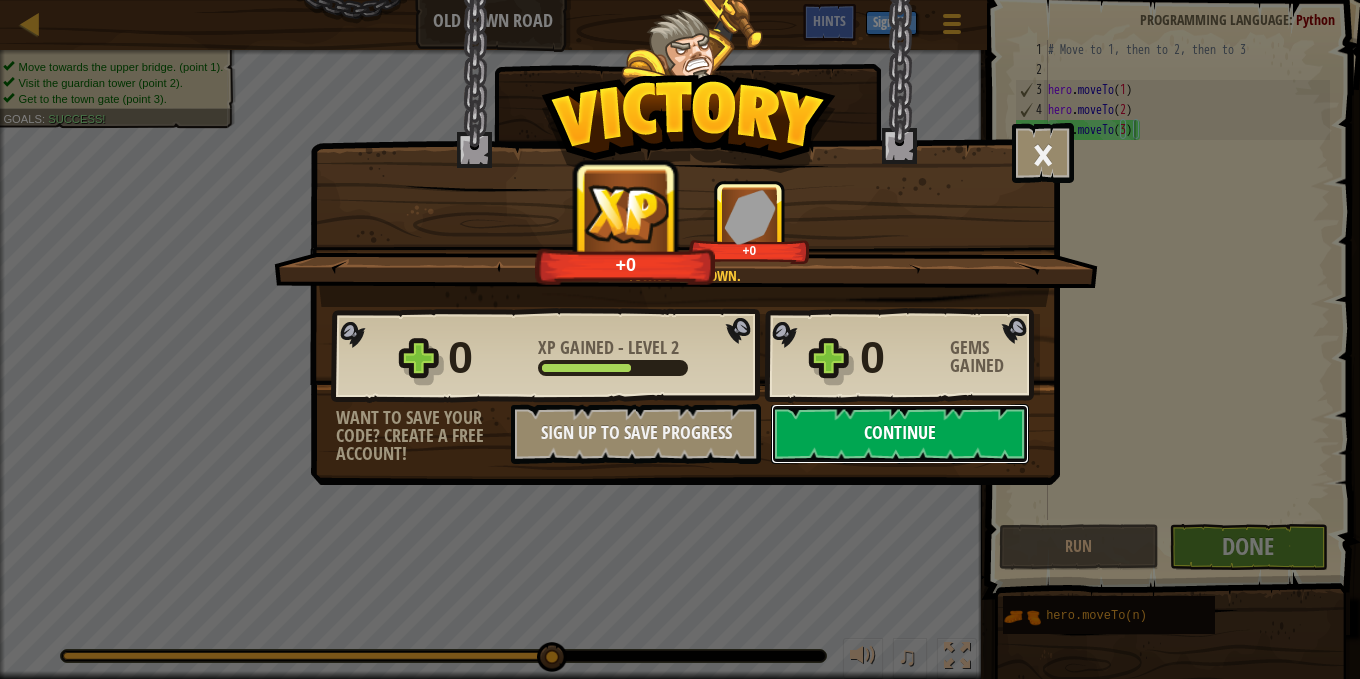 click on "Continue" at bounding box center (900, 434) 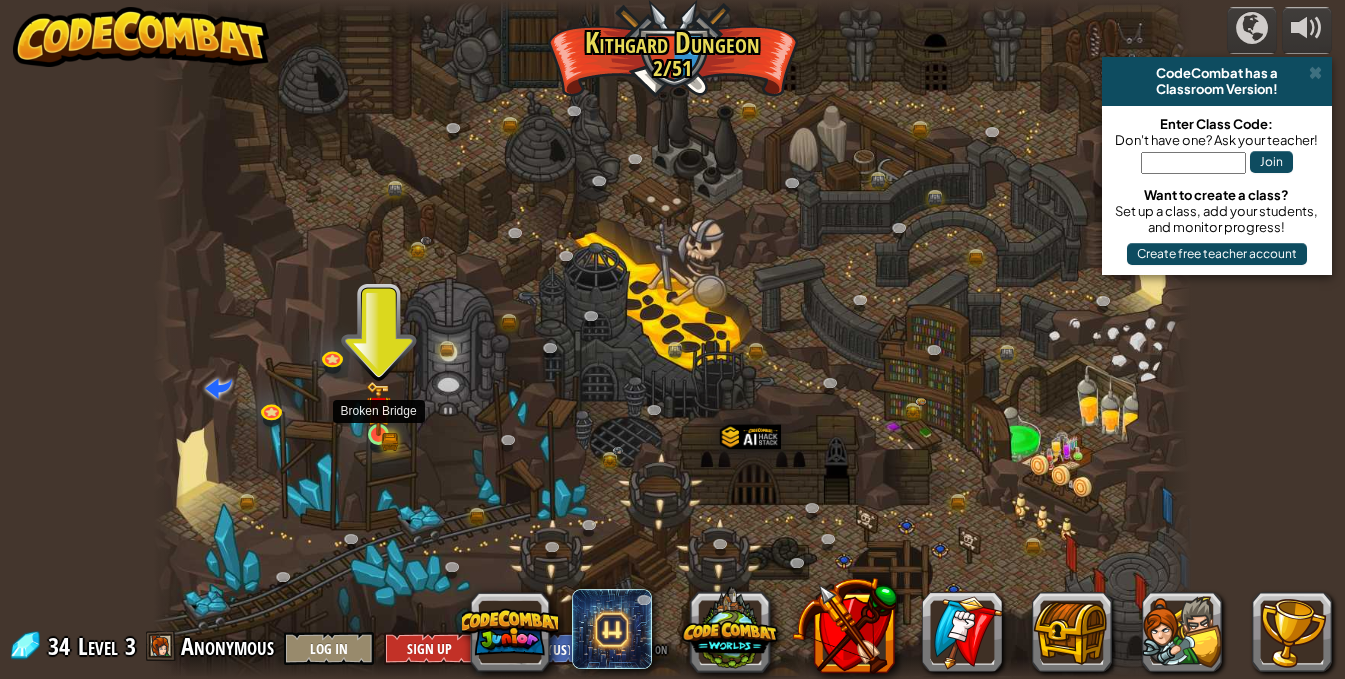 click at bounding box center [378, 408] 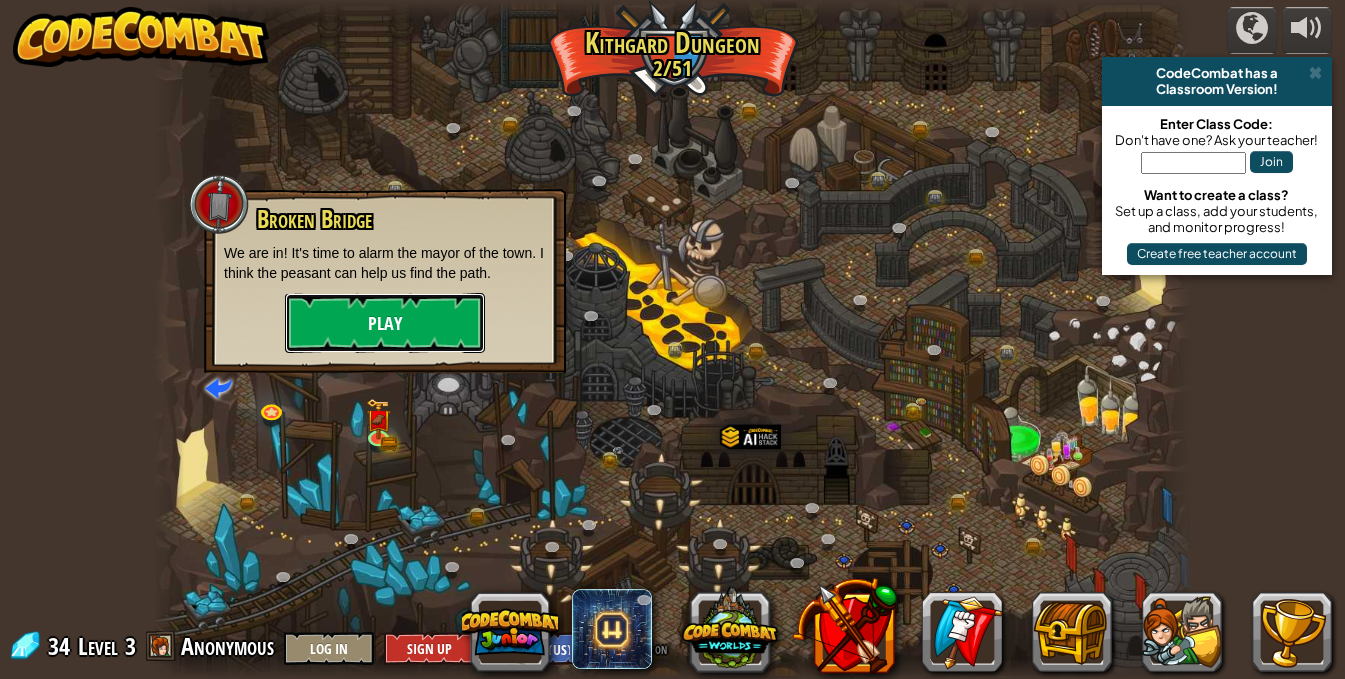 click on "Play" at bounding box center [385, 323] 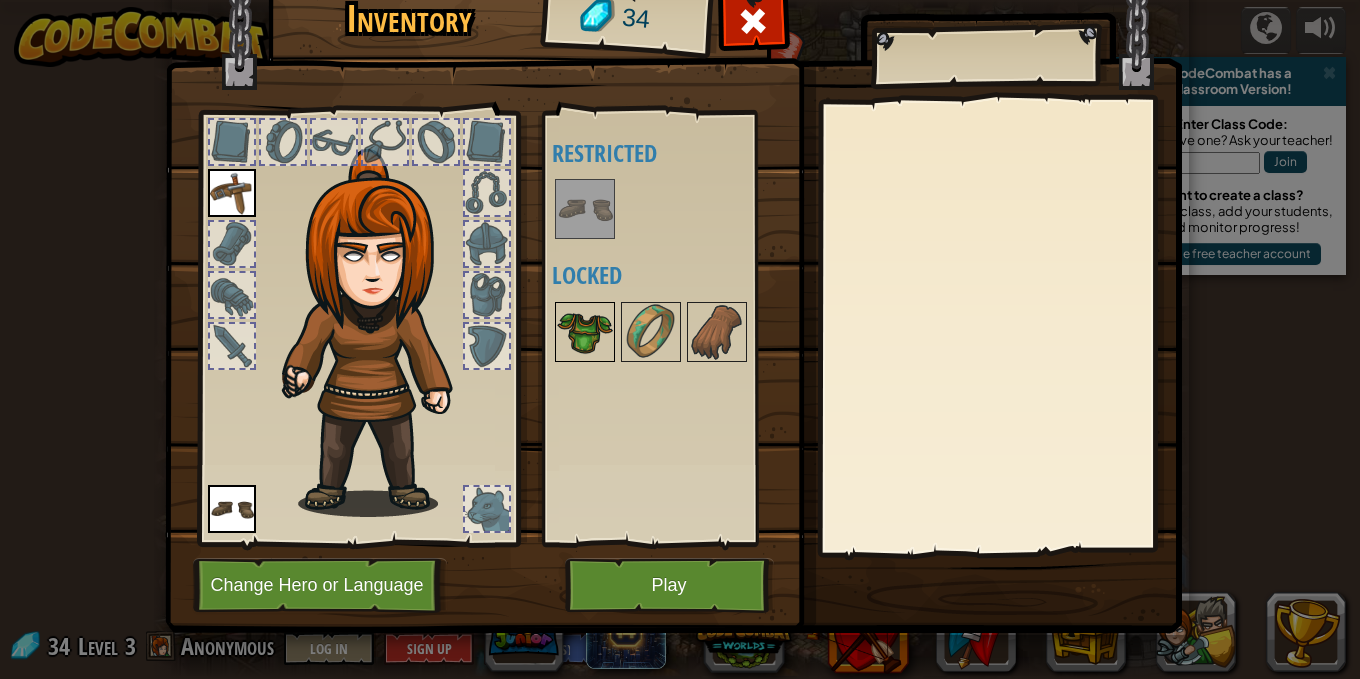click at bounding box center [585, 332] 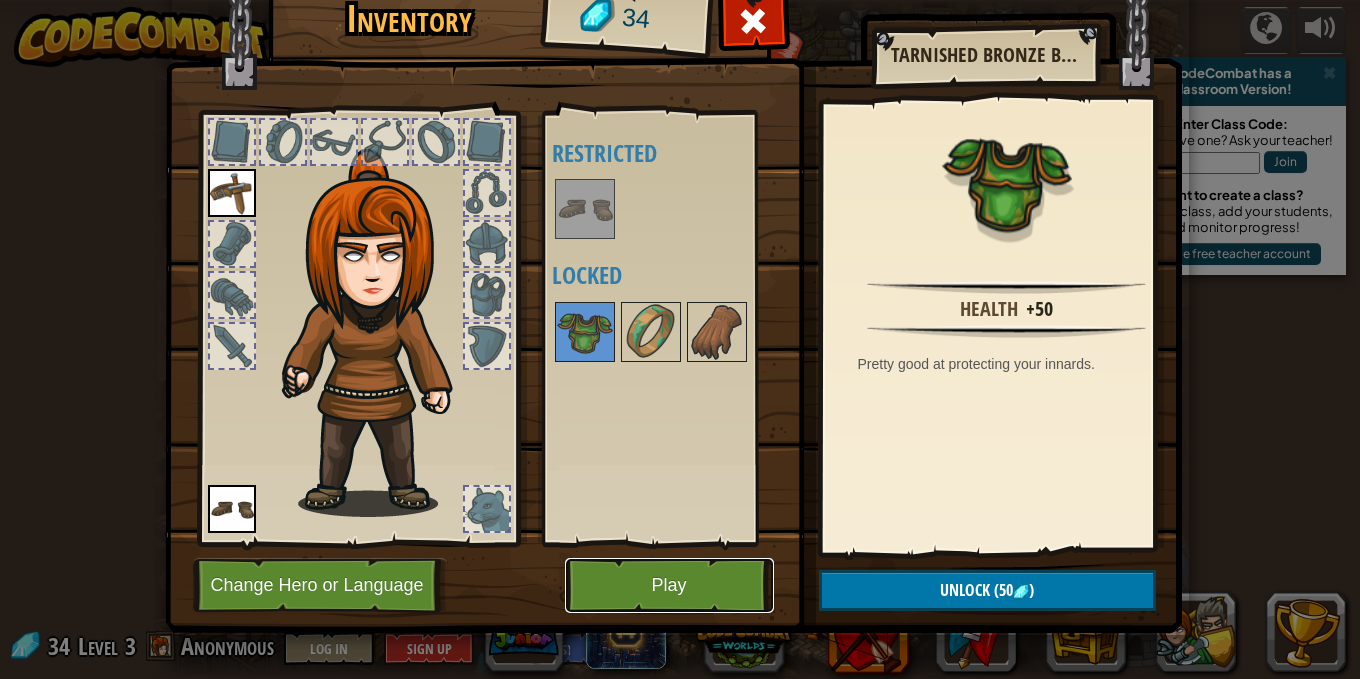 click on "Play" at bounding box center (669, 585) 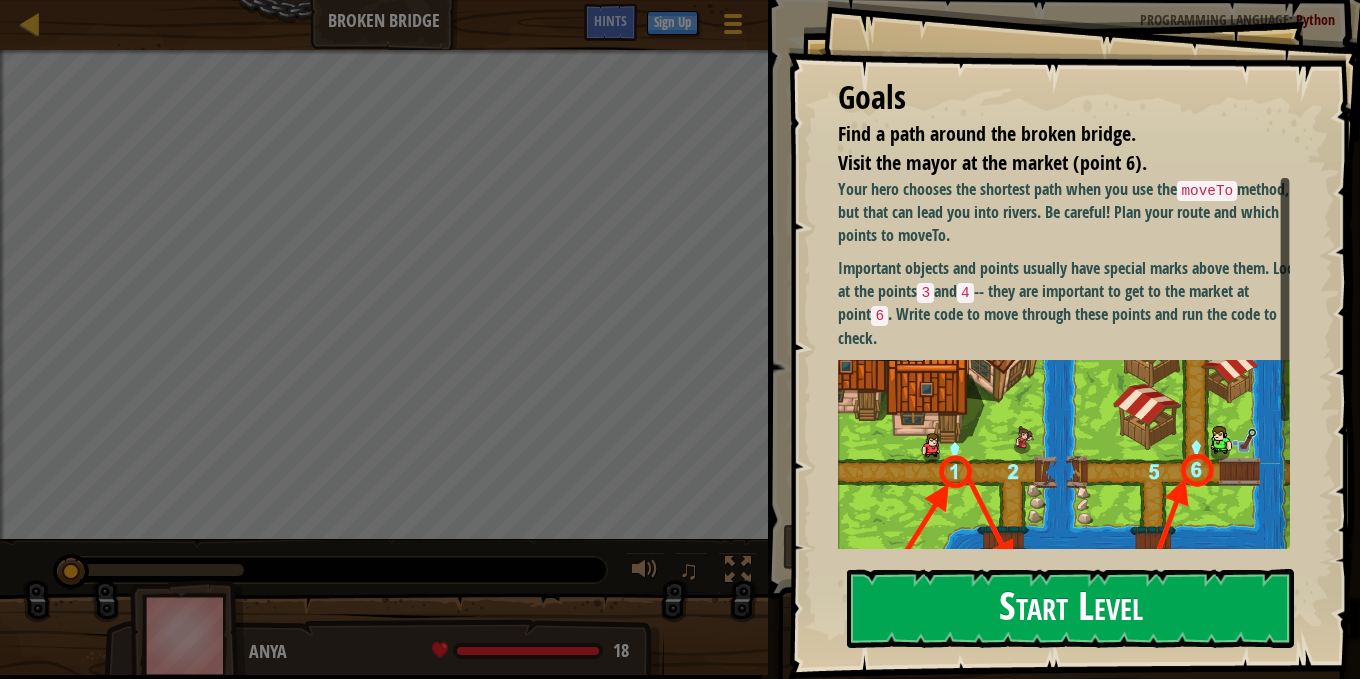 click on "Start Level" at bounding box center [1070, 608] 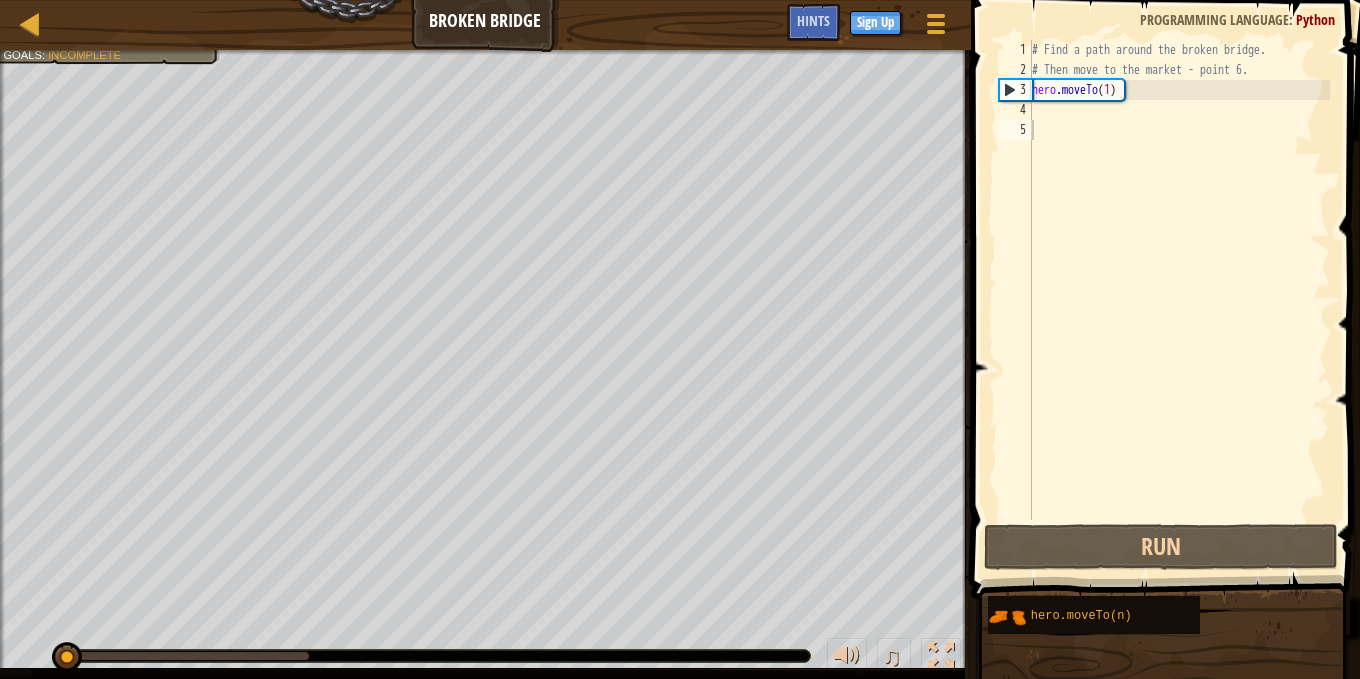 click on "Find a path around the broken bridge. Visit the mayor at the market (point 6). Goals : Incomplete" at bounding box center (485, 359) 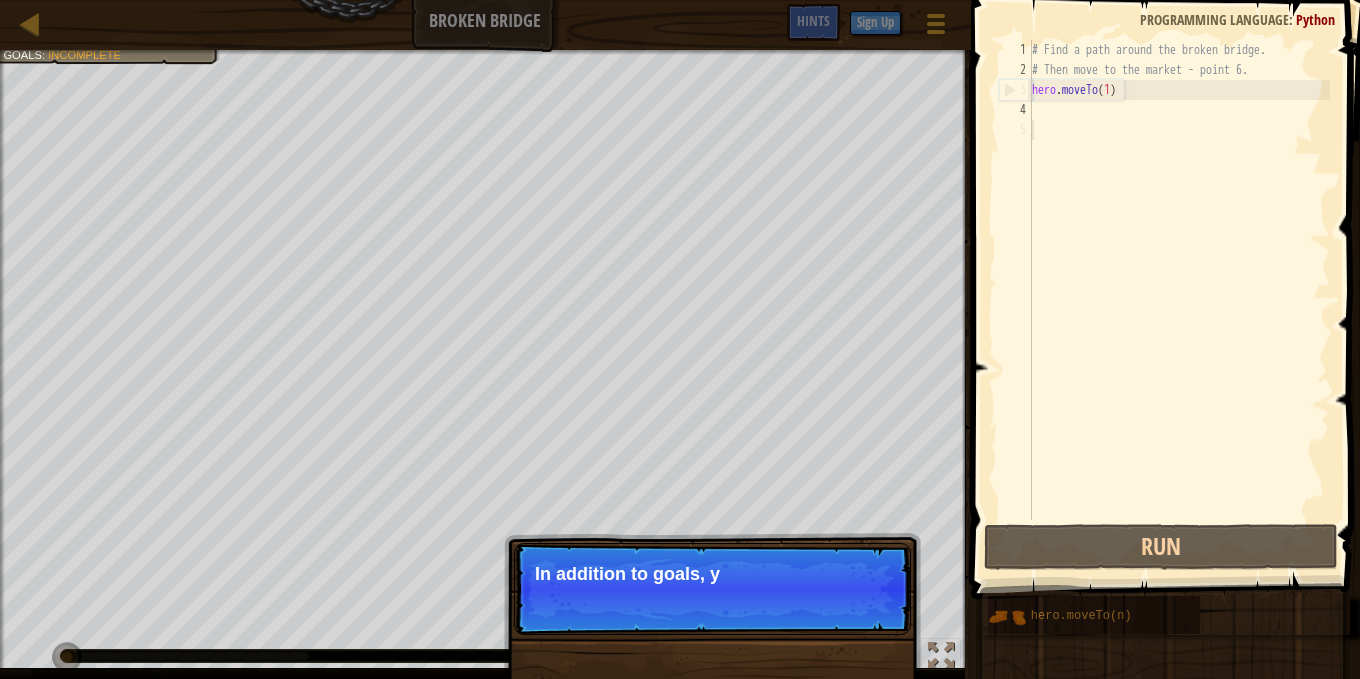 click on "Skip (esc) Continue  In addition to goals, y" at bounding box center [712, 589] 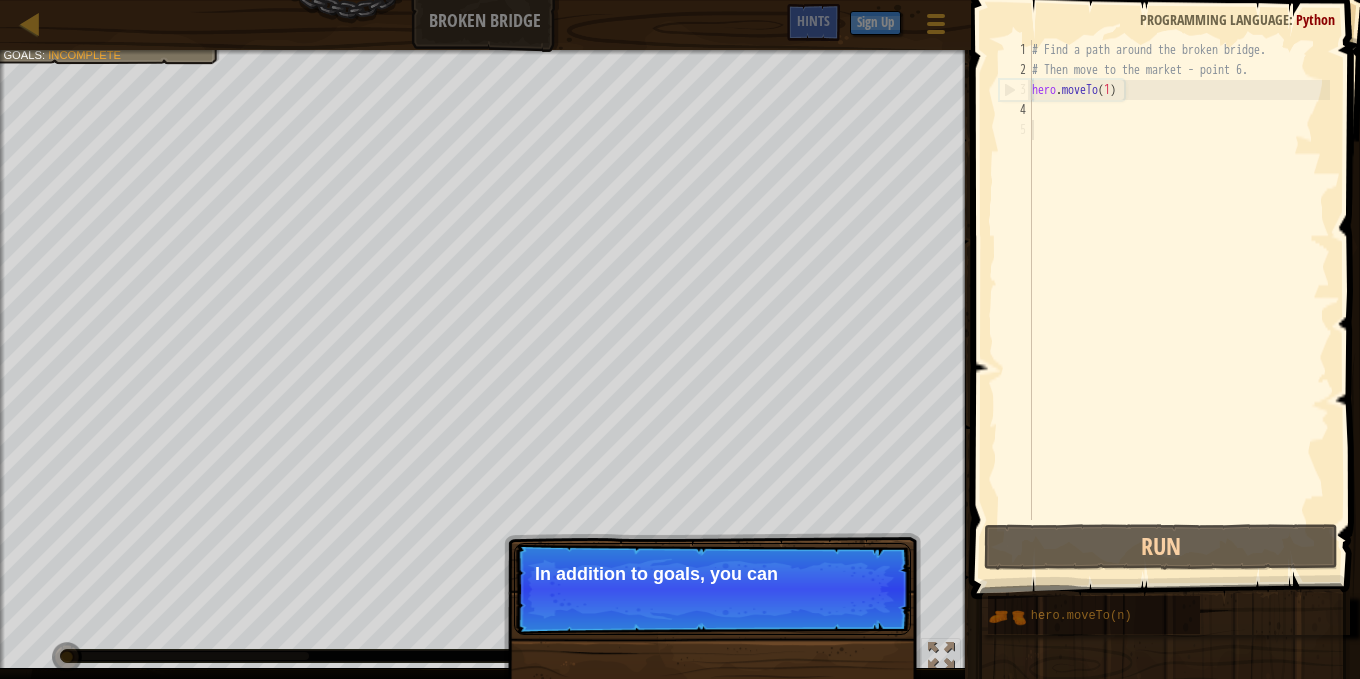 click on "Skip (esc) Continue  In addition to goals, you can" at bounding box center (712, 589) 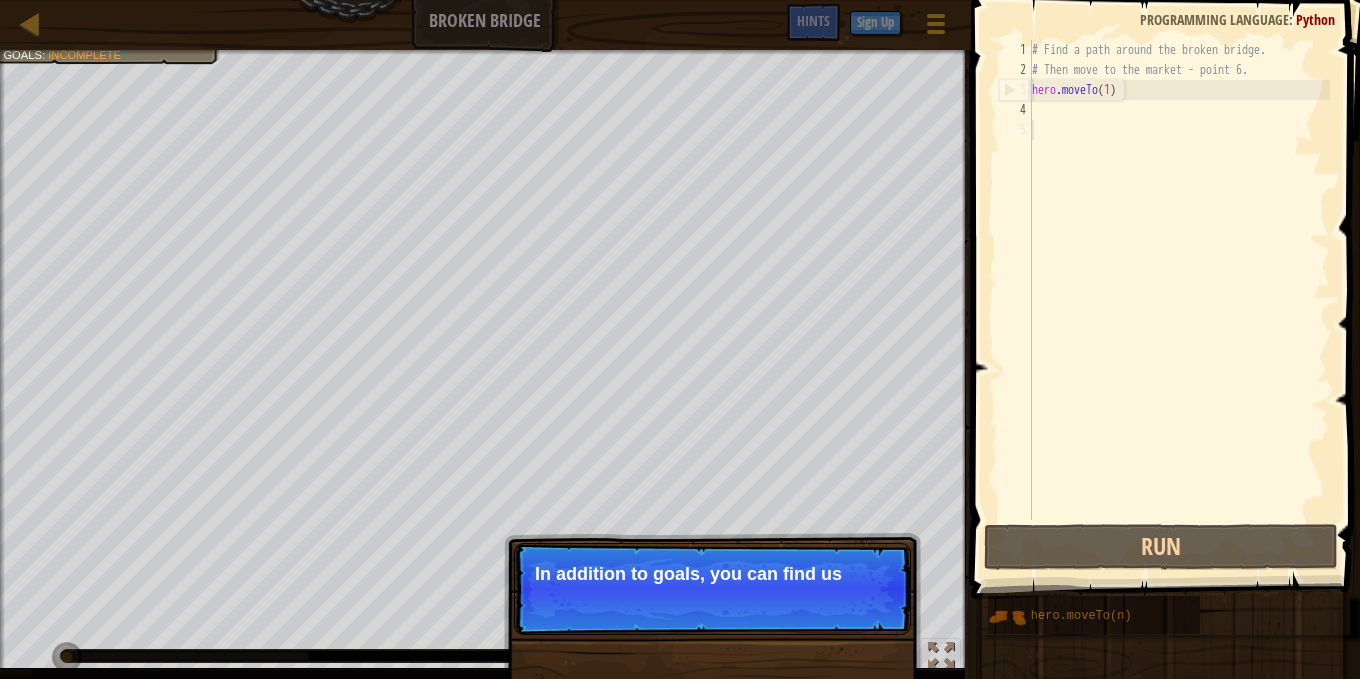 click on "Skip (esc) Continue  In addition to goals, you can find us" at bounding box center (712, 589) 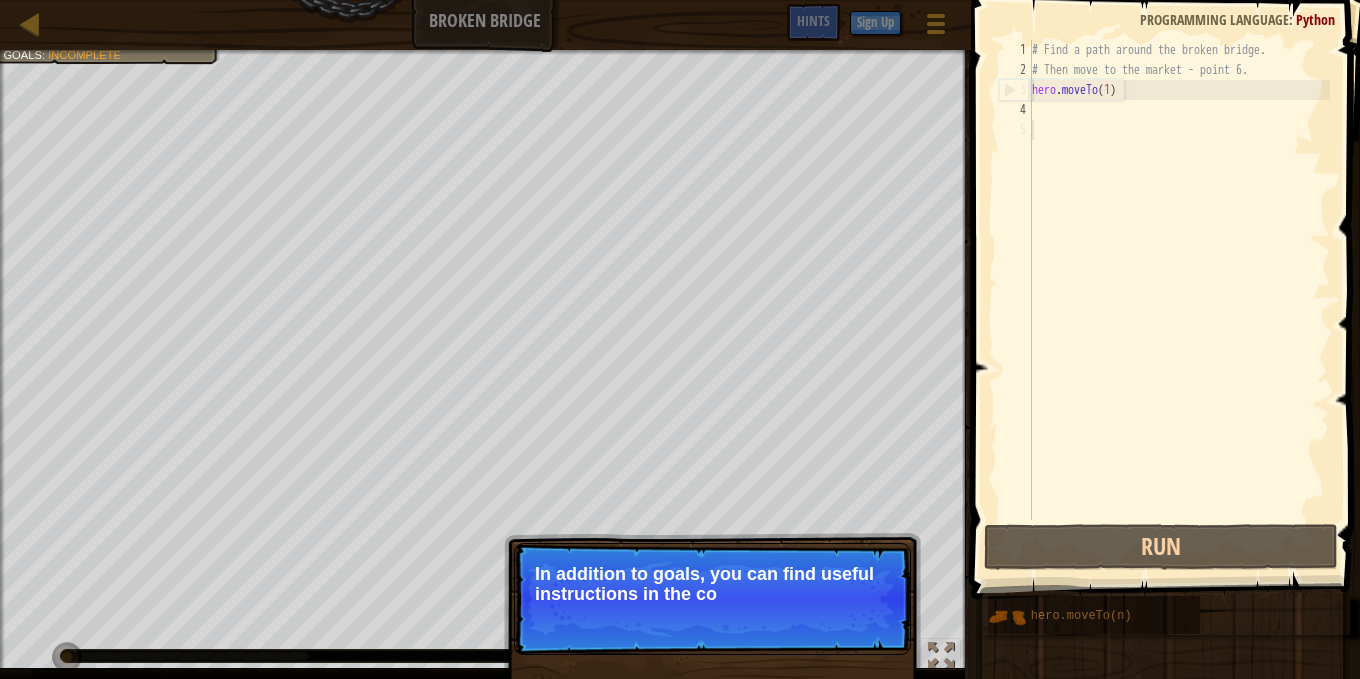 click on "In addition to goals, you can find useful instructions in the co" at bounding box center (712, 584) 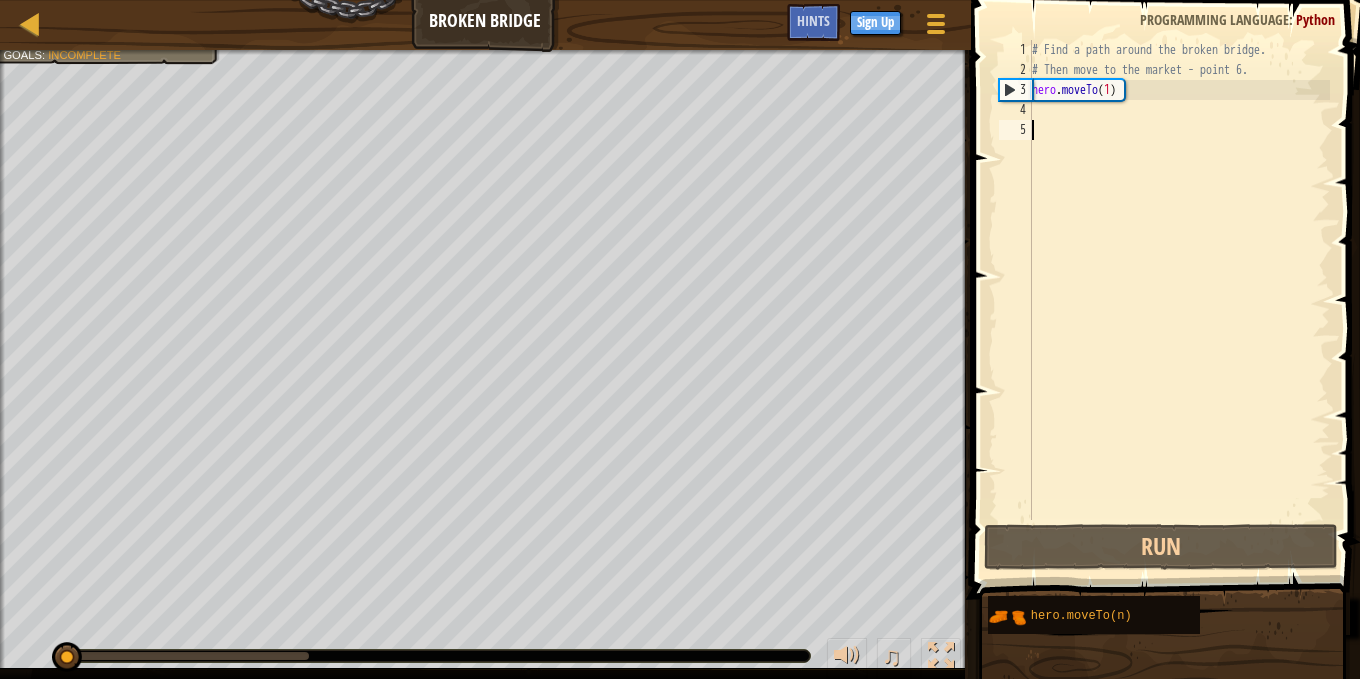 click on "# Find a path around the broken bridge. # Then move to the market - point 6. hero . moveTo ( 1 )" at bounding box center (1179, 300) 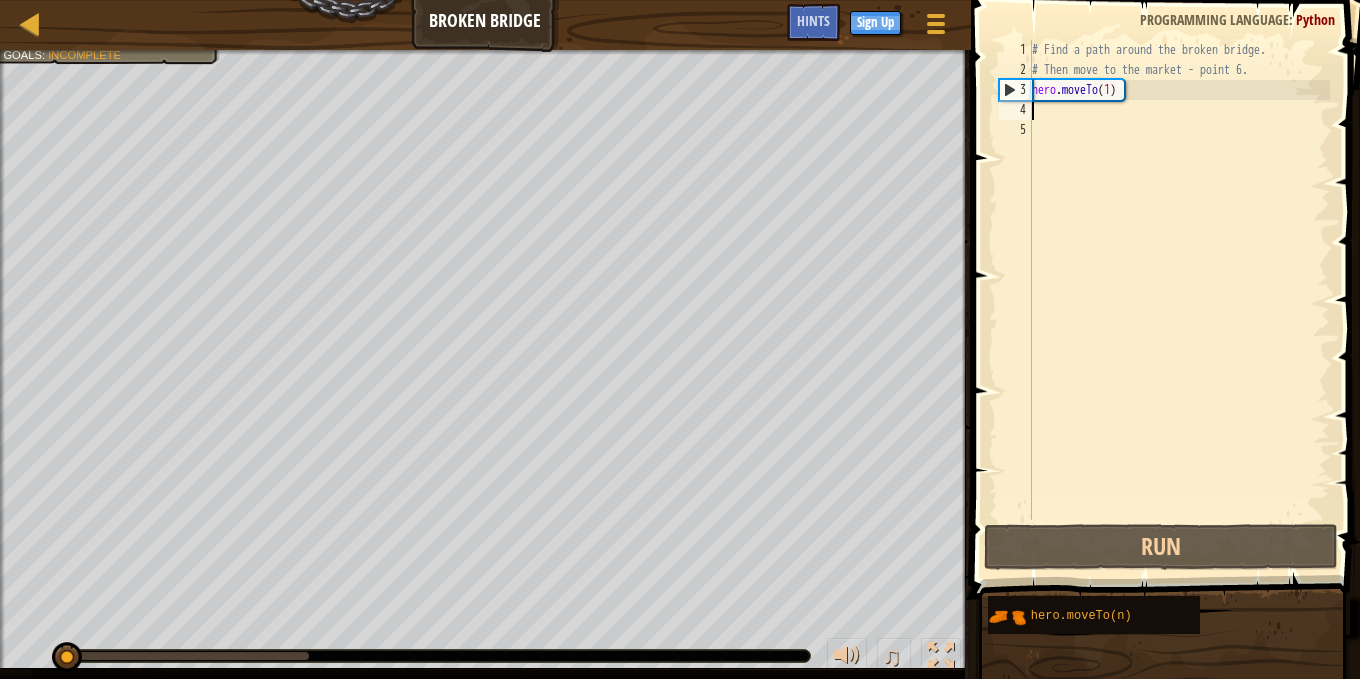 scroll, scrollTop: 9, scrollLeft: 0, axis: vertical 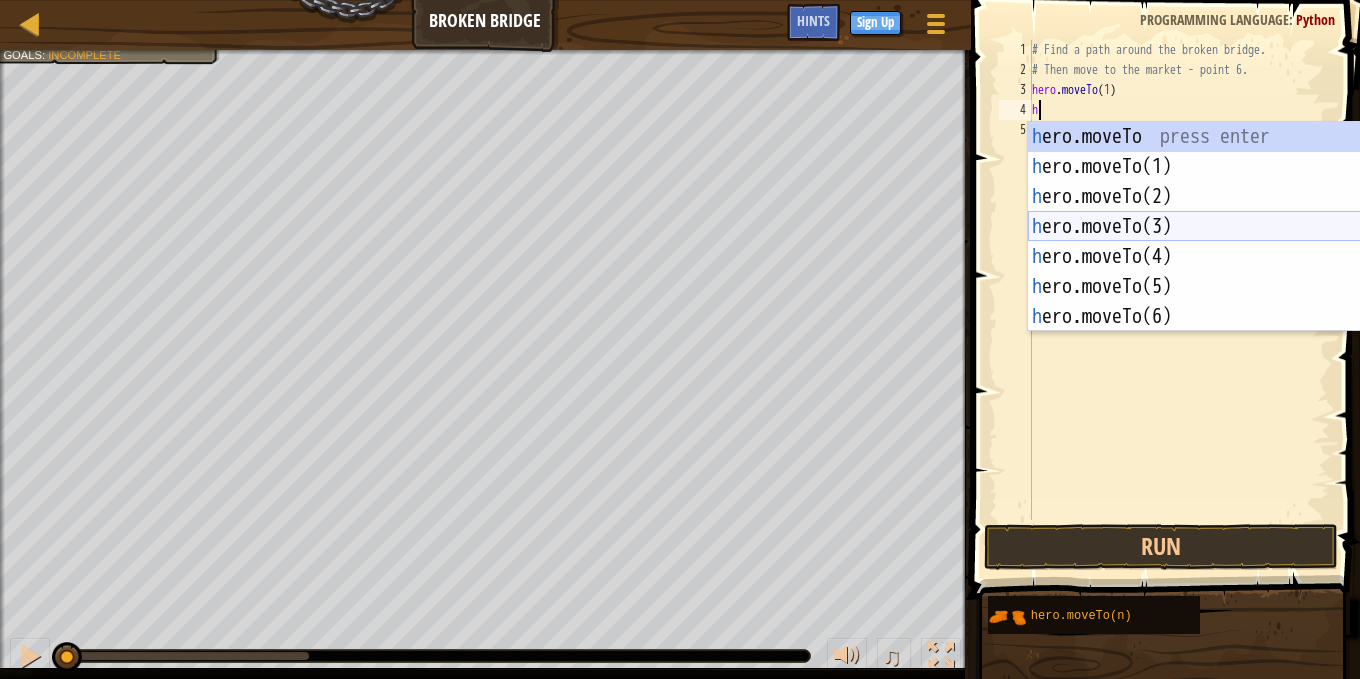 click on "h ero.moveTo press enter h ero.moveTo(1) press enter h ero.moveTo(2) press enter h ero.moveTo(3) press enter h ero.moveTo(4) press enter h ero.moveTo(5) press enter h ero.moveTo(6) press enter" at bounding box center (1217, 257) 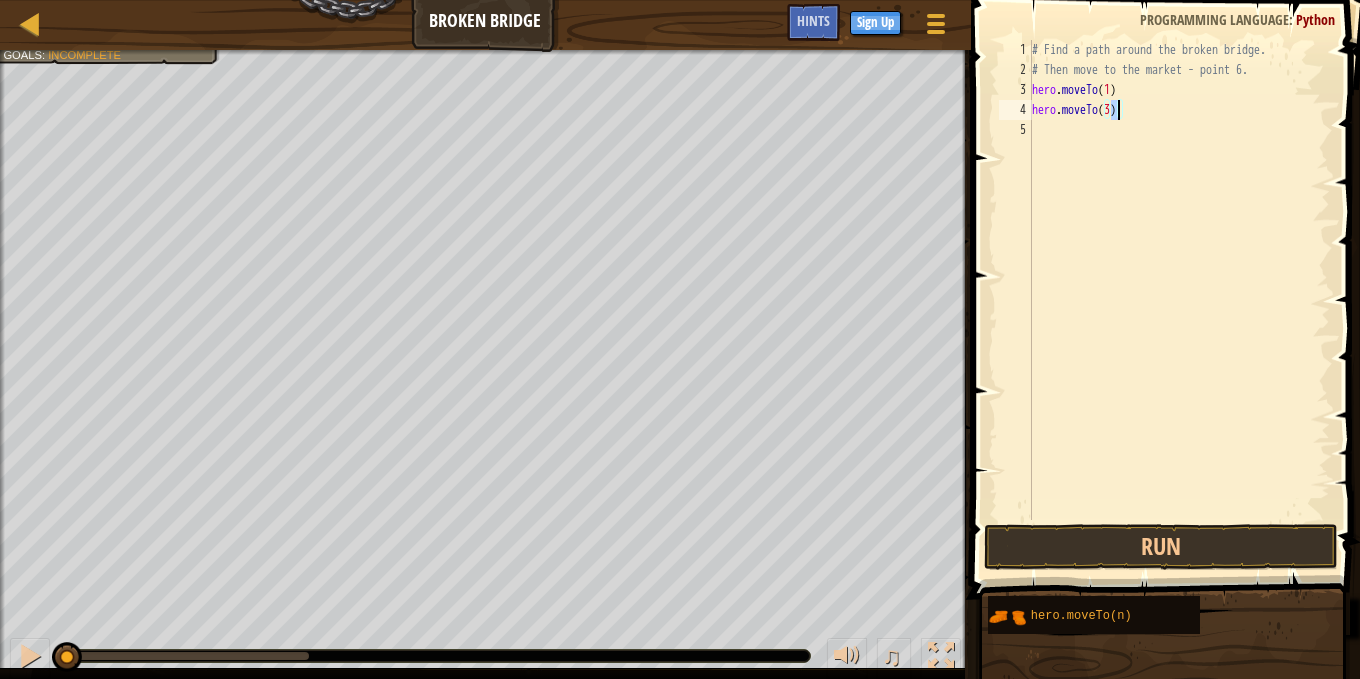 click on "# Find a path around the broken bridge. # Then move to the market - point 6. hero . moveTo ( 1 ) hero . moveTo ( 3 )" at bounding box center [1179, 300] 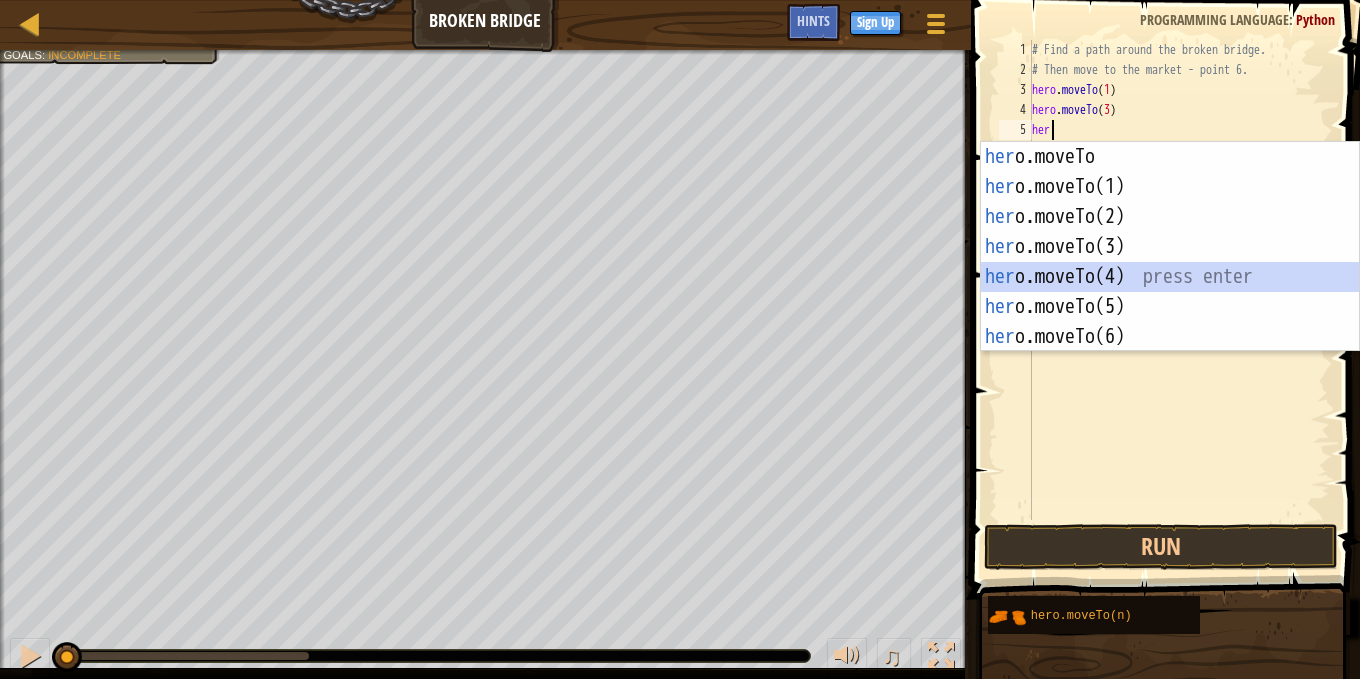 click on "her o.moveTo press enter her o.moveTo(1) press enter her o.moveTo(2) press enter her o.moveTo(3) press enter her o.moveTo(4) press enter her o.moveTo(5) press enter her o.moveTo(6) press enter" at bounding box center [1170, 277] 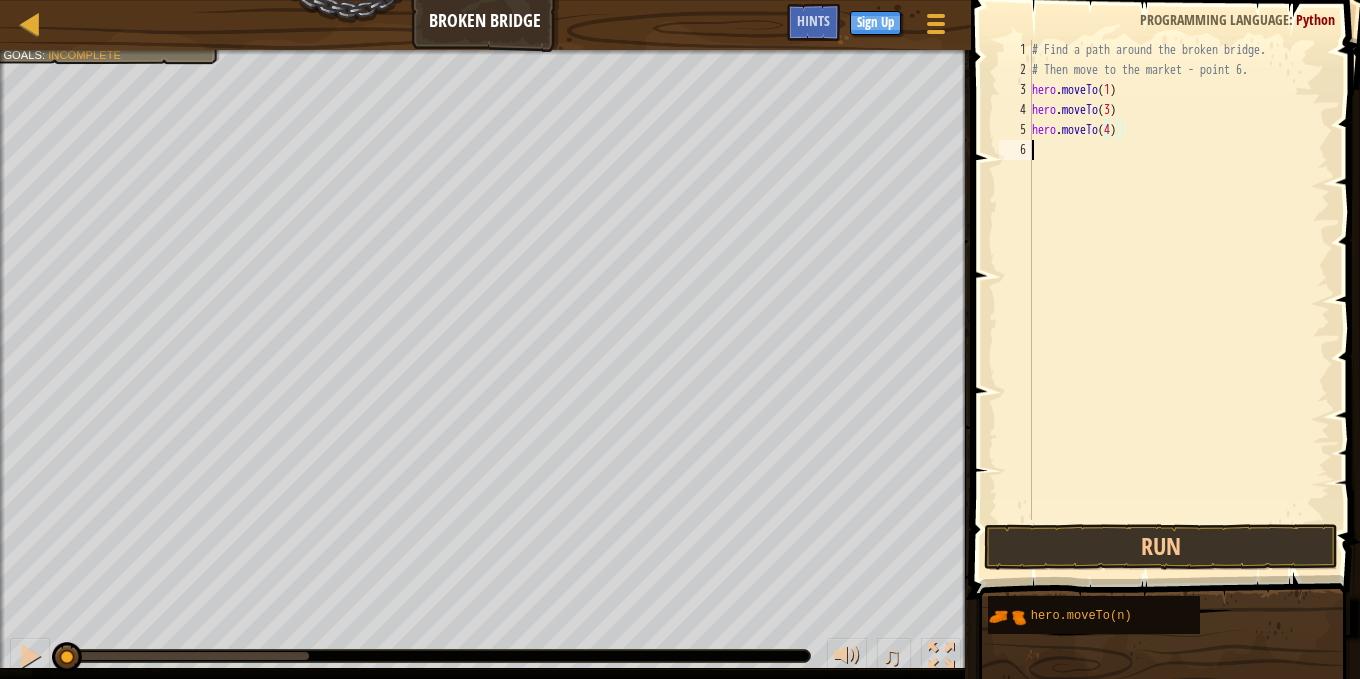 click on "# Find a path around the broken bridge. # Then move to the market - point 6. hero . moveTo ( 1 ) hero . moveTo ( 3 ) hero . moveTo ( 4 )" at bounding box center [1179, 300] 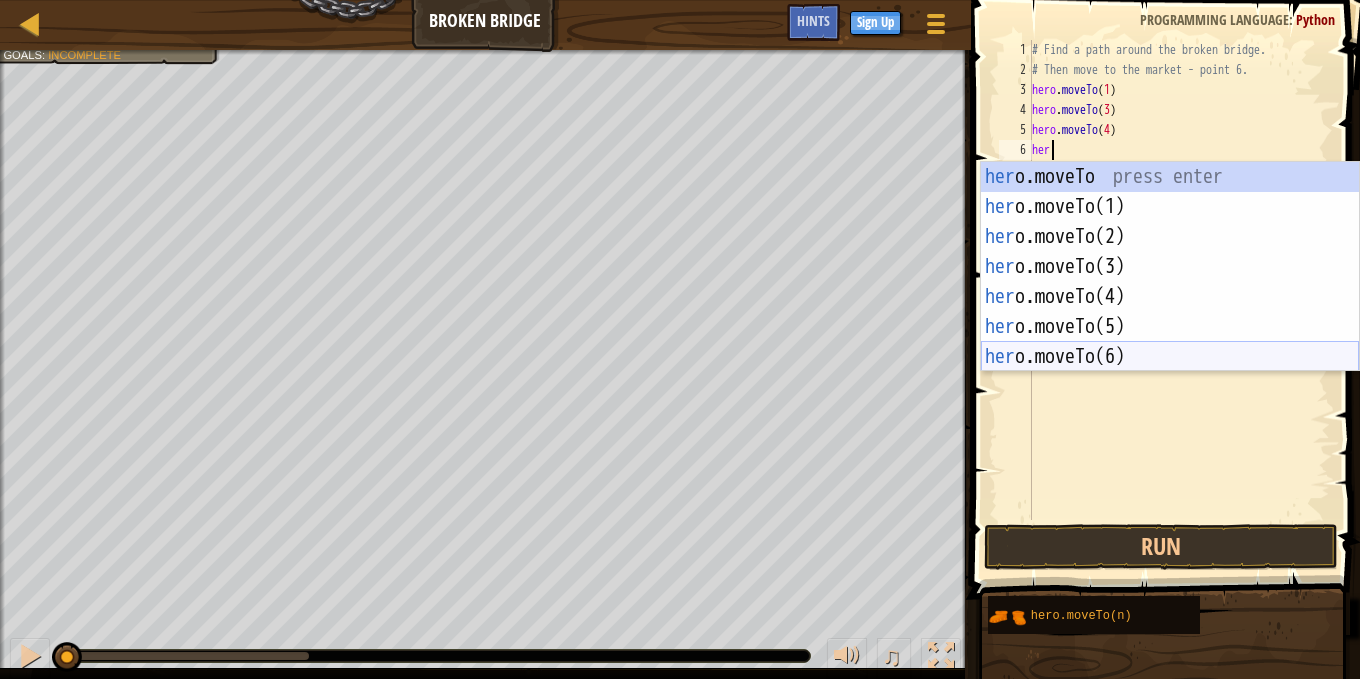 click on "her o.moveTo press enter her o.moveTo(1) press enter her o.moveTo(2) press enter her o.moveTo(3) press enter her o.moveTo(4) press enter her o.moveTo(5) press enter her o.moveTo(6) press enter" at bounding box center (1170, 297) 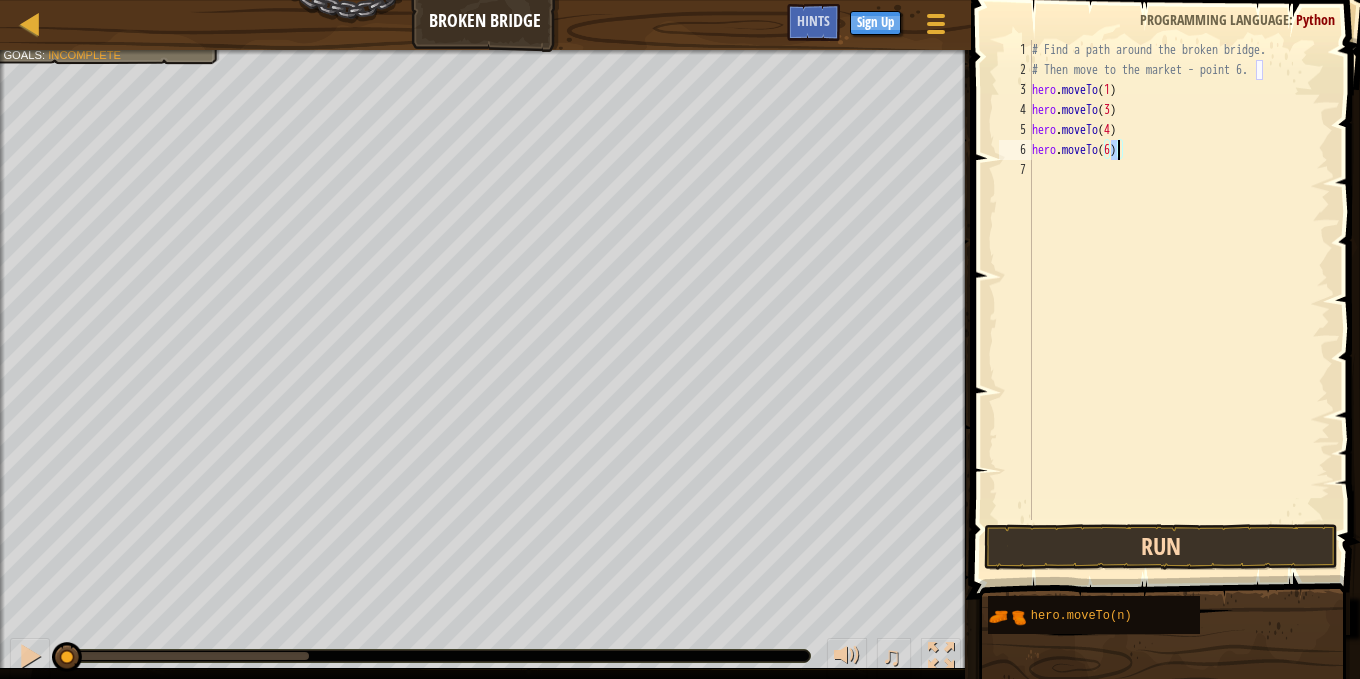 type on "hero.moveTo(6)" 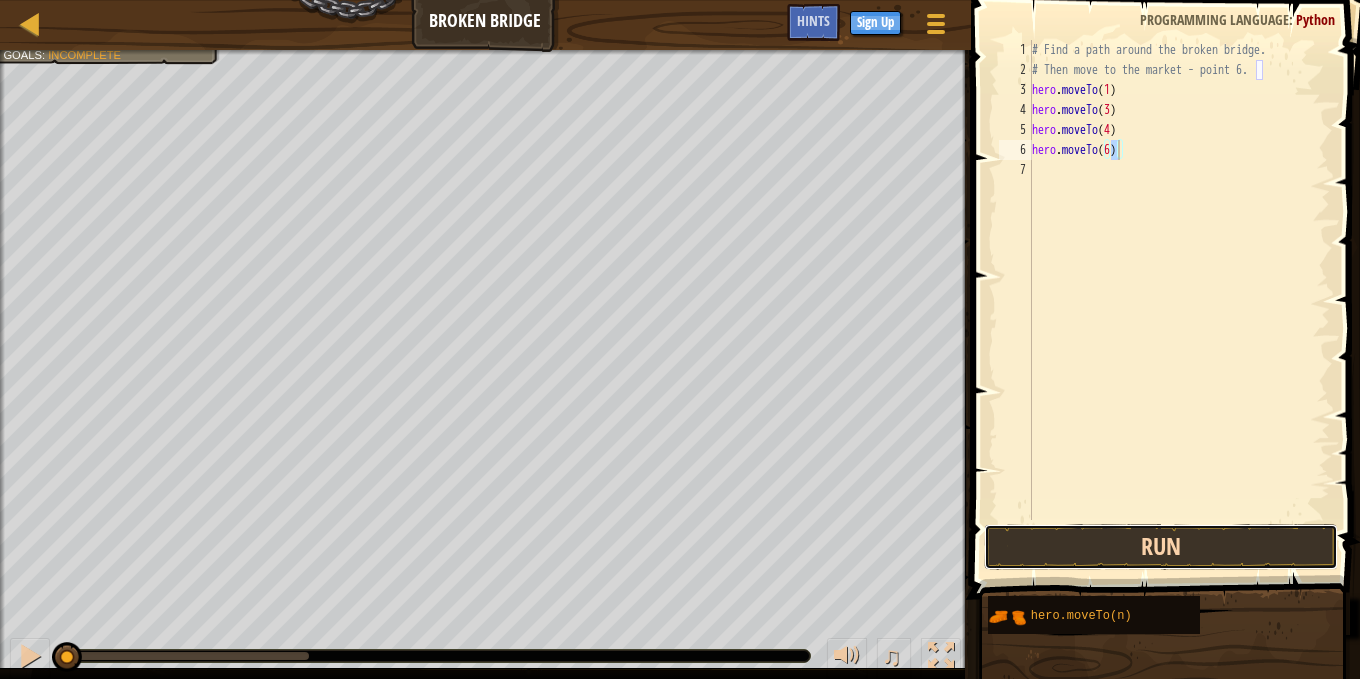 click on "Run" at bounding box center [1161, 547] 